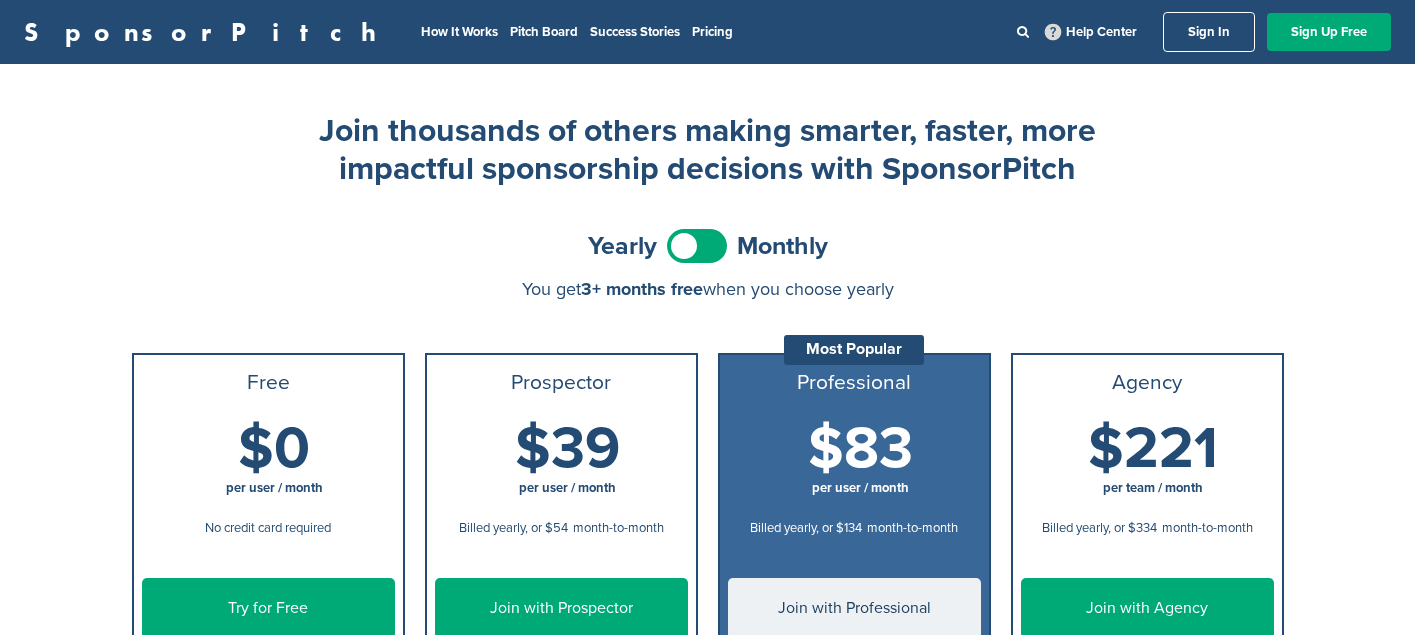 scroll, scrollTop: 0, scrollLeft: 0, axis: both 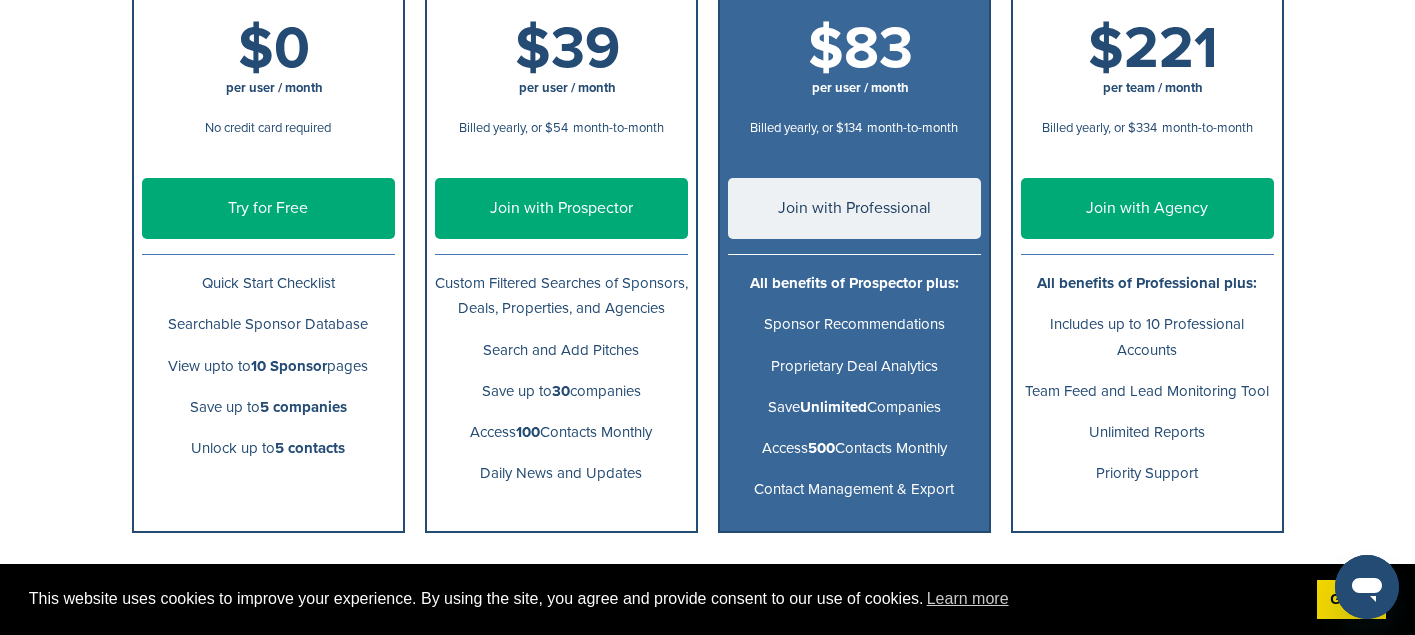 click on "Free
$0
per user / month
No credit card required
Try for Free
Quick Start Checklist
Searchable Sponsor Database
View upto to
10 Sponsor
pages
Save up to
5 companies
Unlock up to
5 contacts
Prospector
$39
per user / month
Billed yearly, or $54
month-to-month
$54
per user / month
Billed monthly, or $39
when billed yearly
Join with Prospector
Custom Filtered Searches of Sponsors, Deals, Properties, and Agencies
Search and Add Pitches
Save up to
30
companies
Access
100
Contacts Monthly
Daily News and Updates
Professional
Most Popular
$83
per user / month
Billed yearly, or $134
month-to-month
$134
per user / month
Billed monthly, or $83
when billed yearly
Join with Professional
Save" at bounding box center (708, 228) 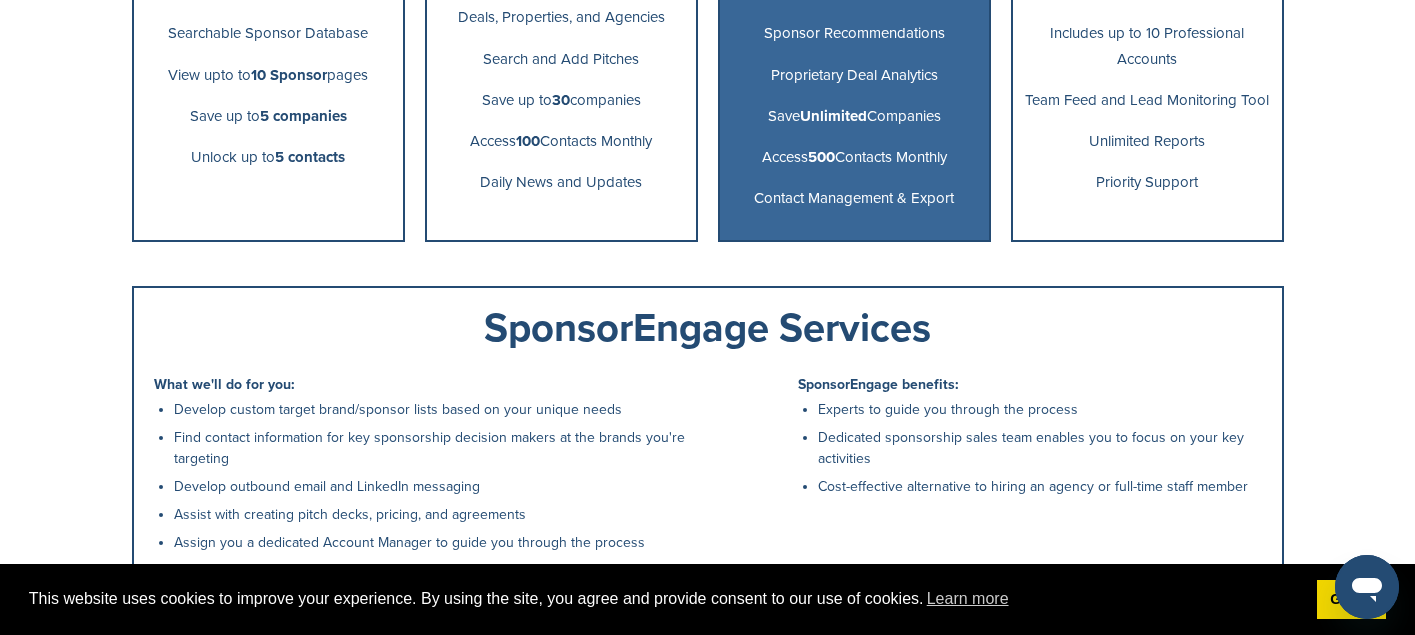 scroll, scrollTop: 400, scrollLeft: 0, axis: vertical 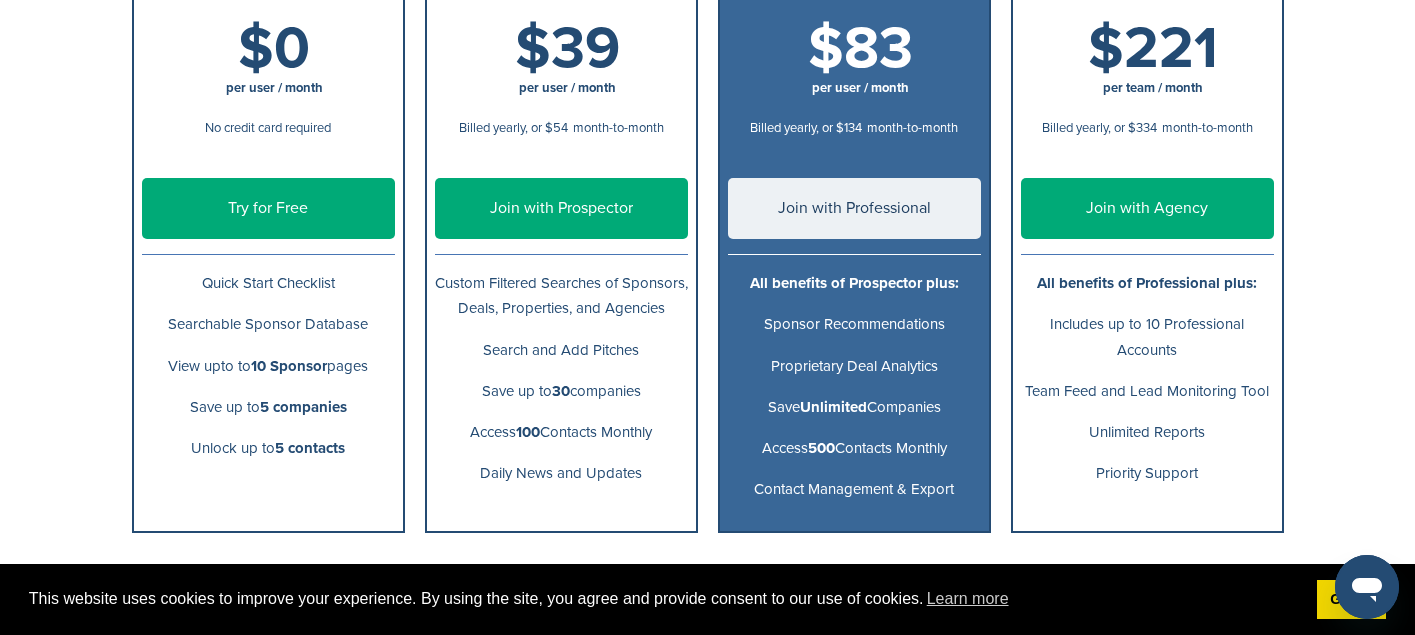 drag, startPoint x: 249, startPoint y: 323, endPoint x: 365, endPoint y: 313, distance: 116.43024 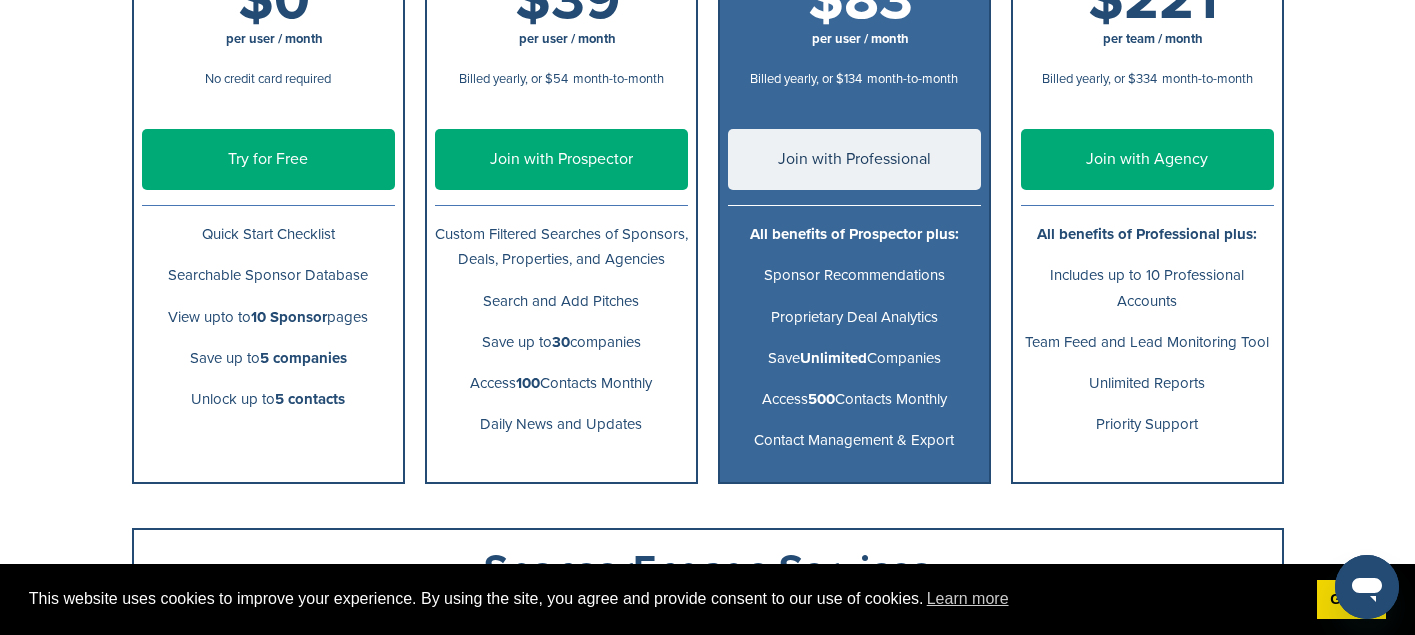 scroll, scrollTop: 400, scrollLeft: 0, axis: vertical 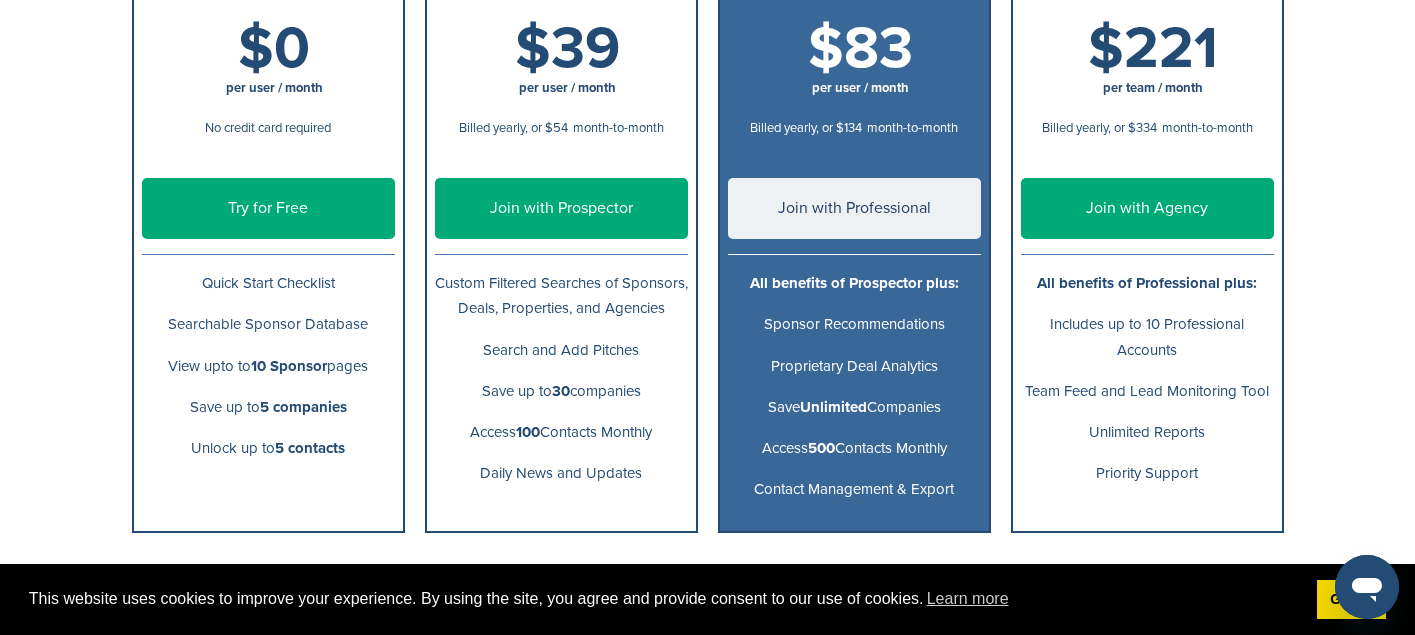 click on "Try for Free" at bounding box center [268, 208] 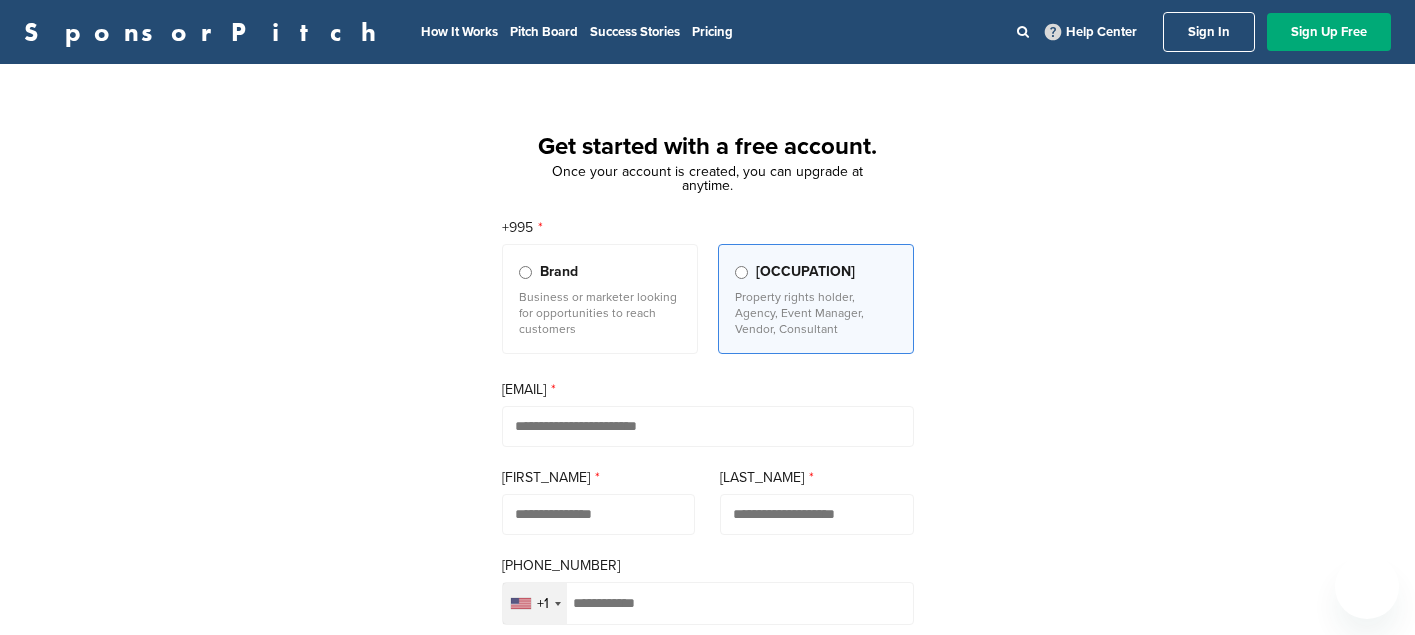 scroll, scrollTop: 0, scrollLeft: 0, axis: both 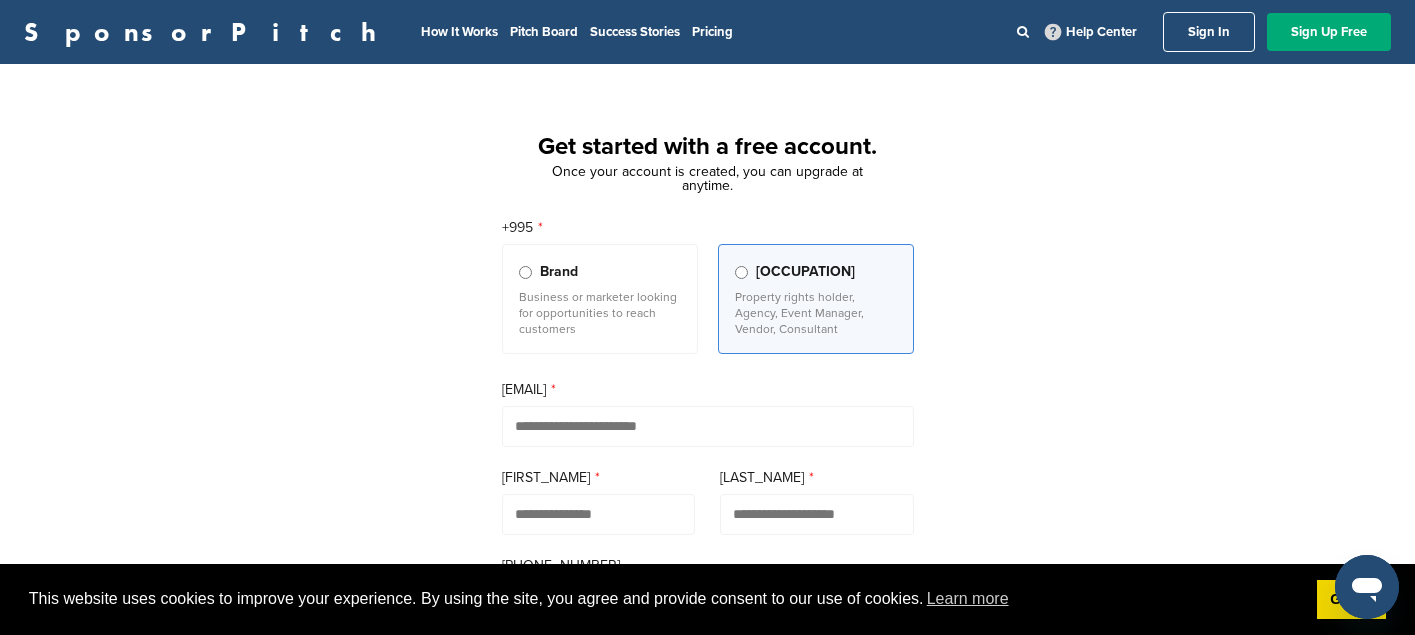 click on "+1" at bounding box center (707, 552) 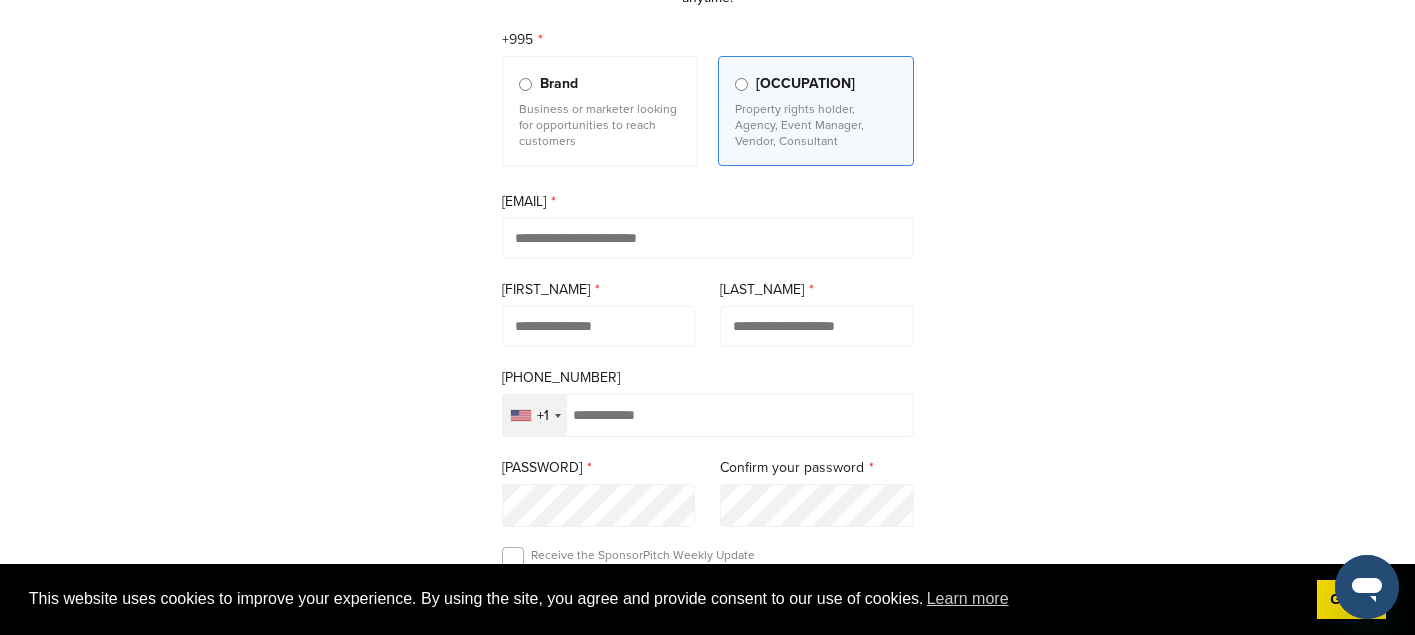 scroll, scrollTop: 200, scrollLeft: 0, axis: vertical 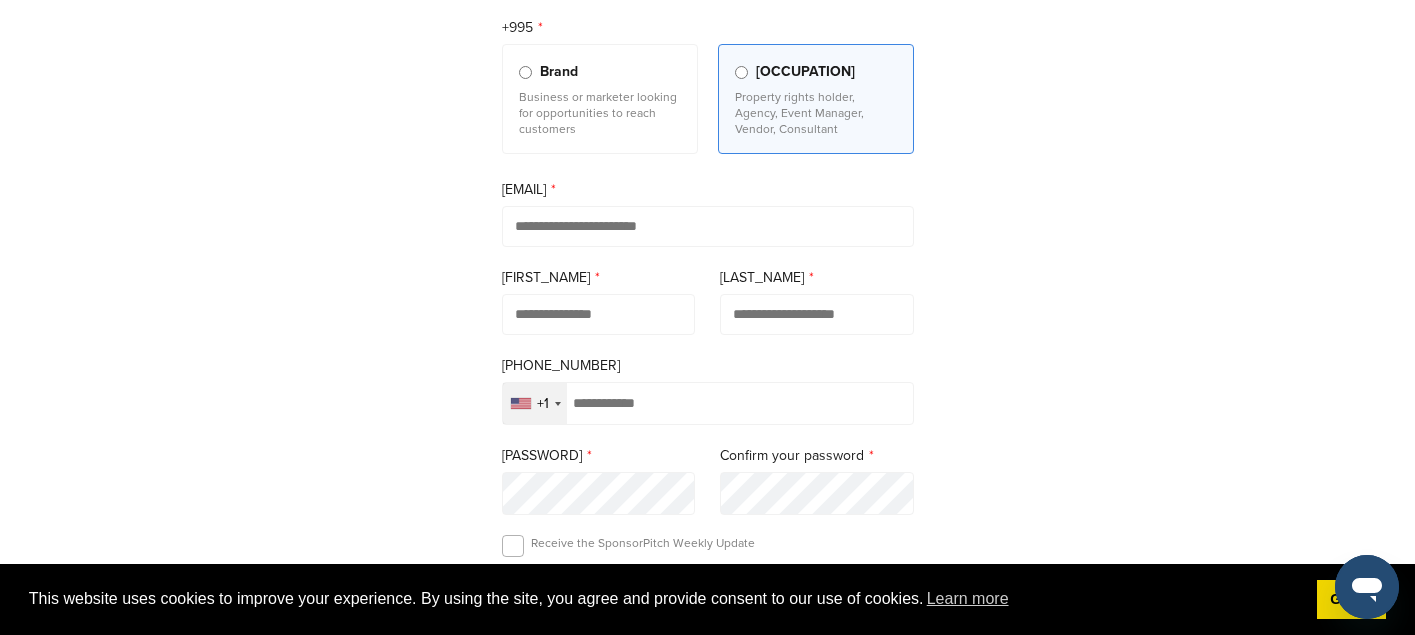 click at bounding box center [708, 226] 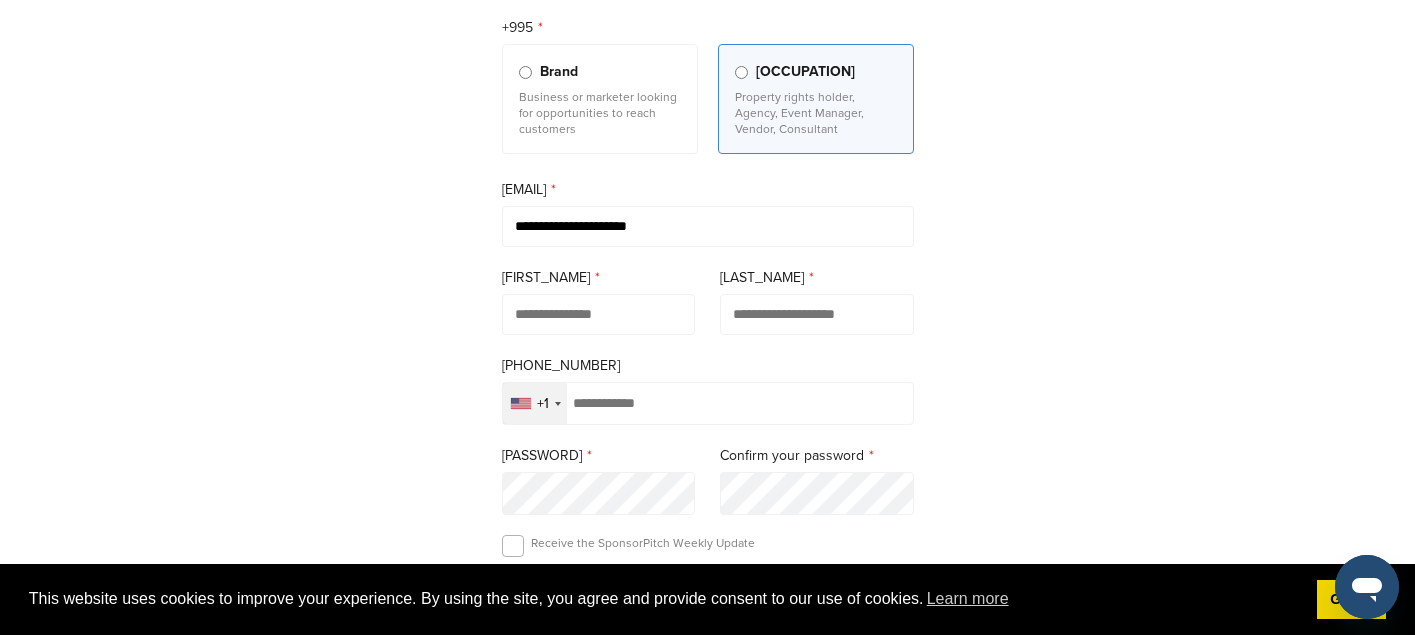 click at bounding box center (599, 314) 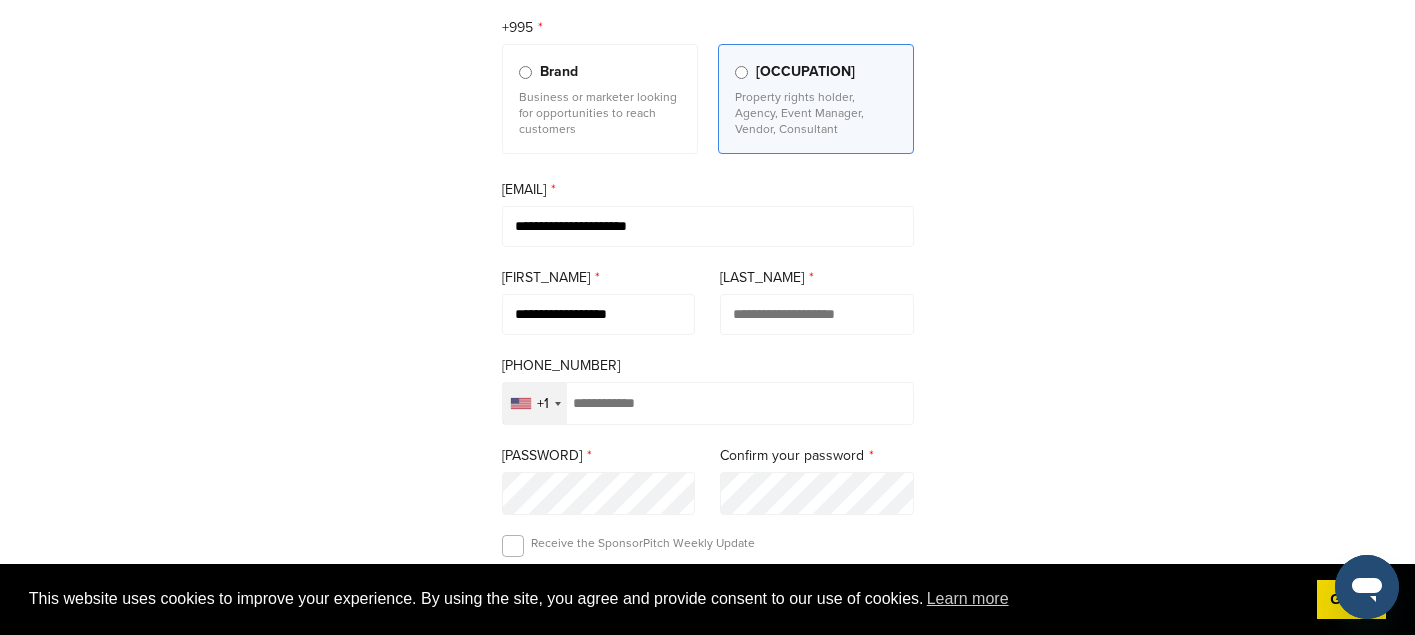 type on "**********" 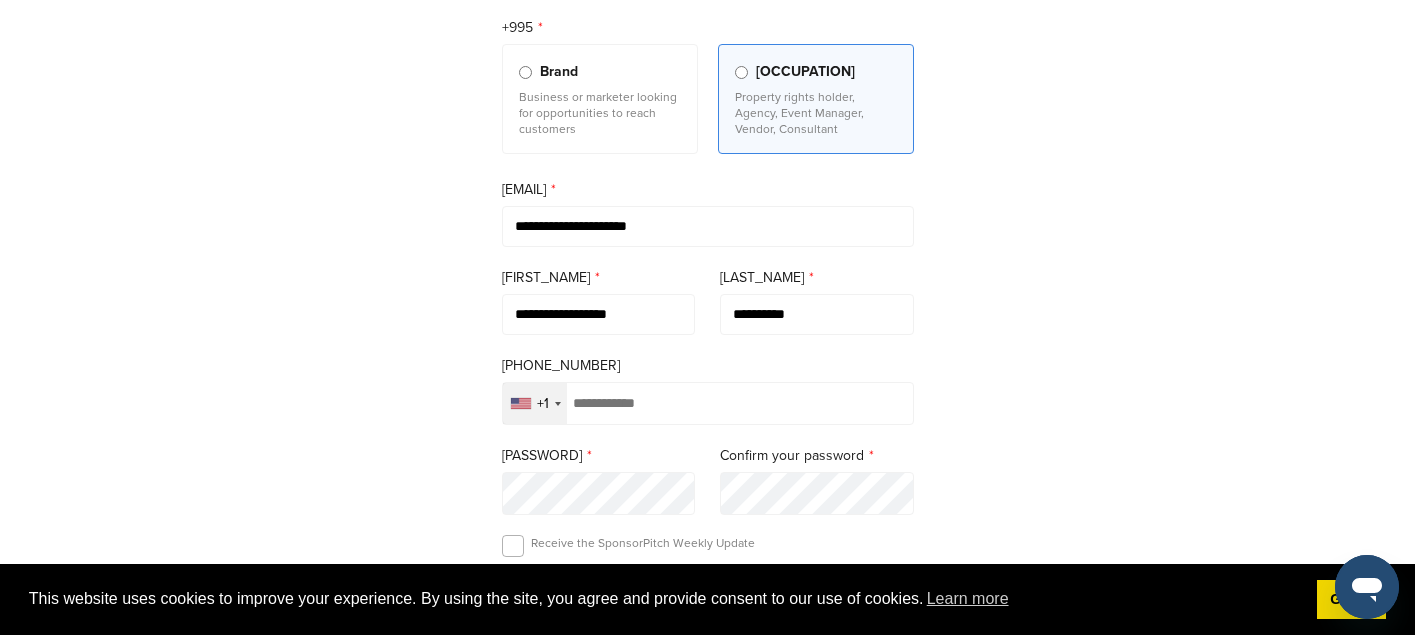 type on "**********" 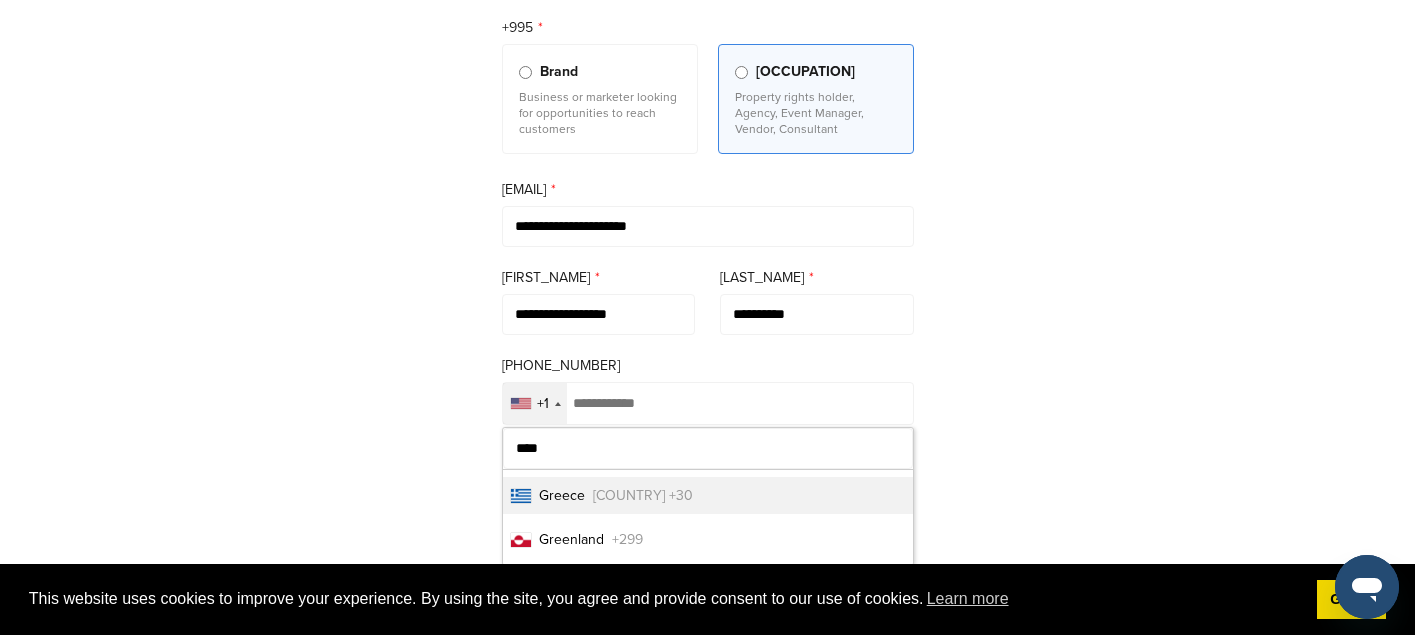 type on "****" 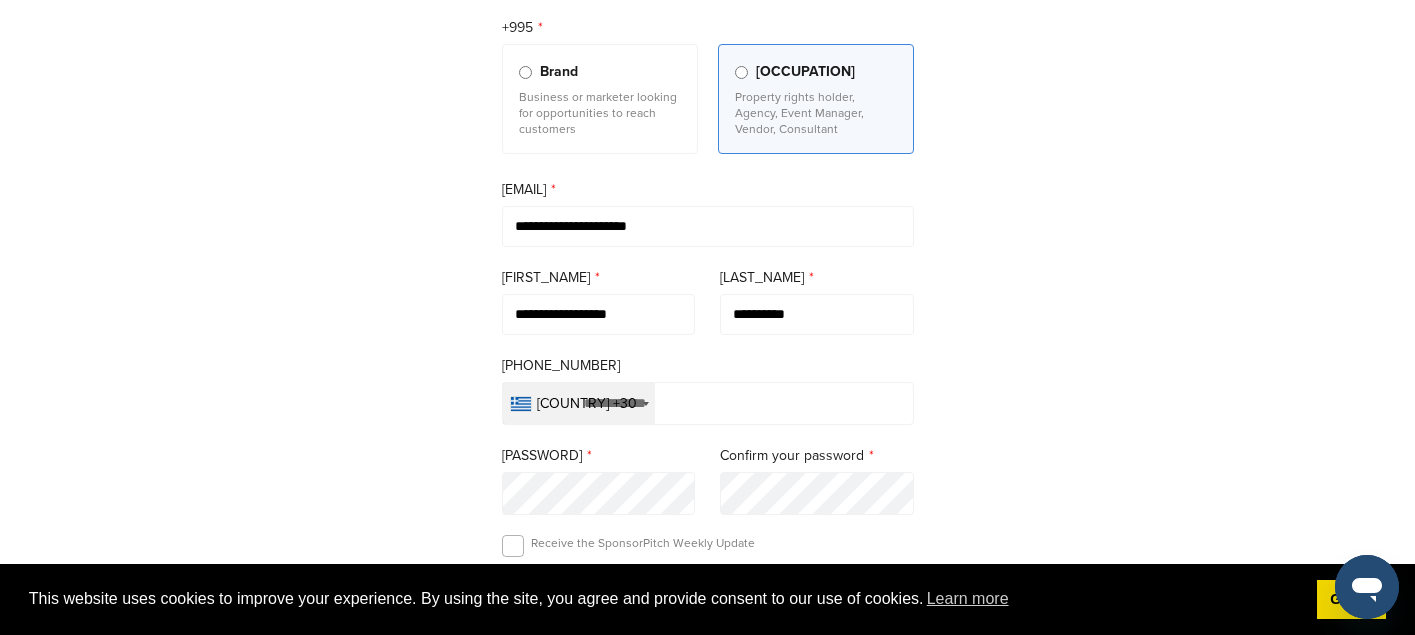 click at bounding box center [708, 403] 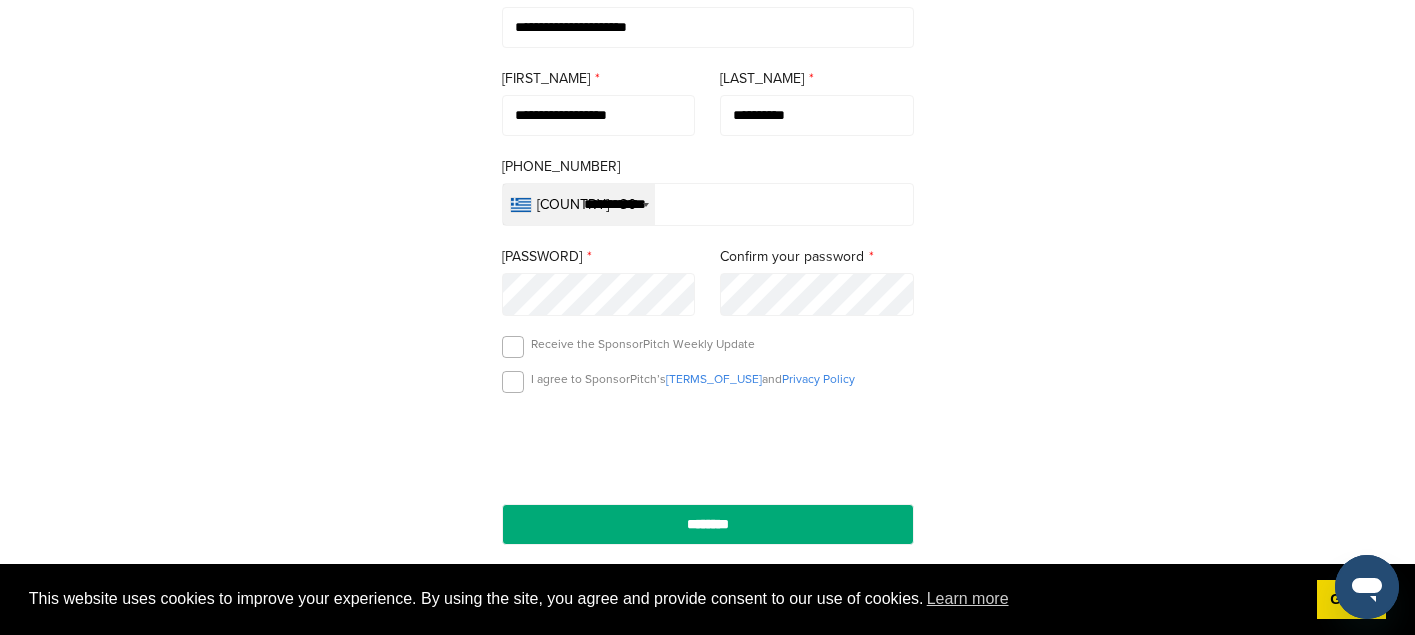 scroll, scrollTop: 400, scrollLeft: 0, axis: vertical 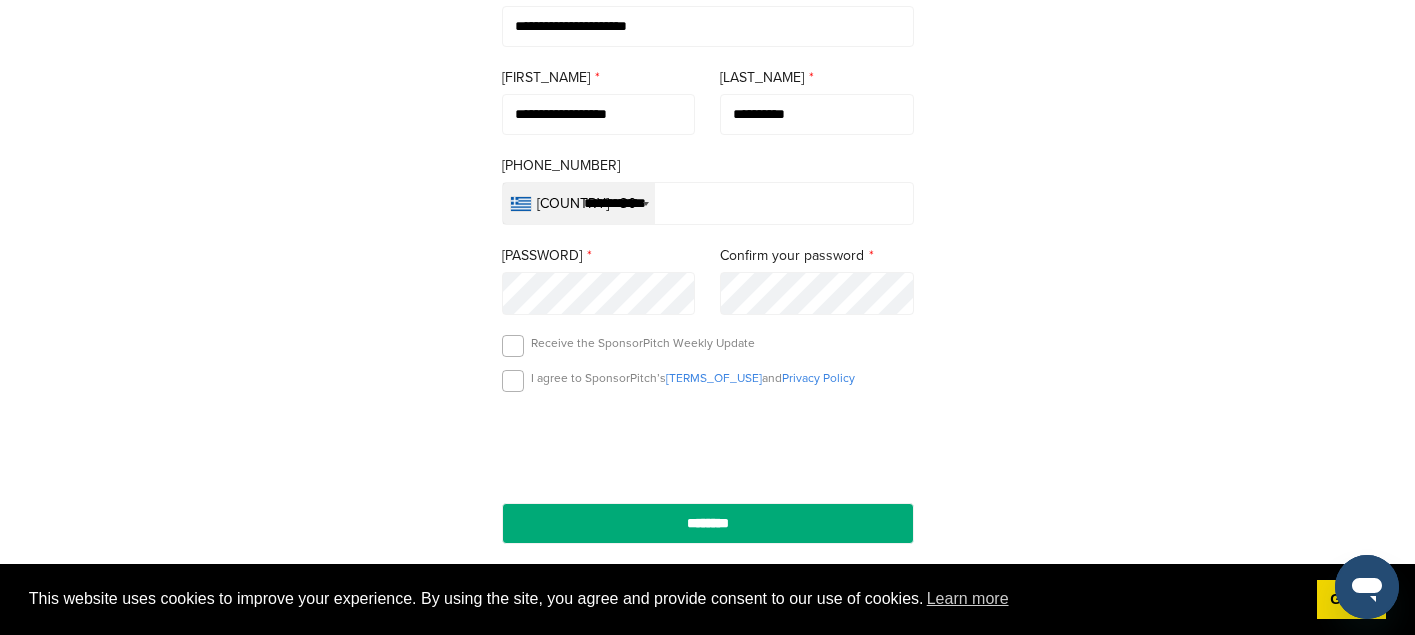 type on "**********" 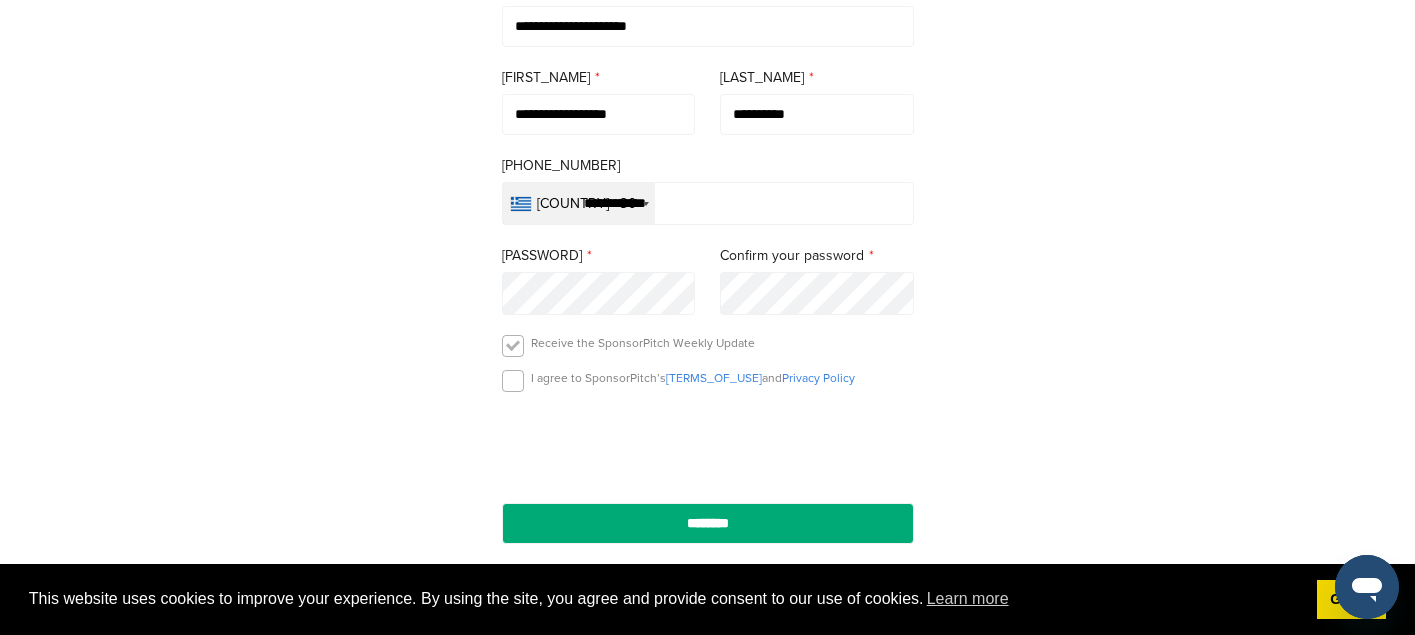 click at bounding box center [513, 346] 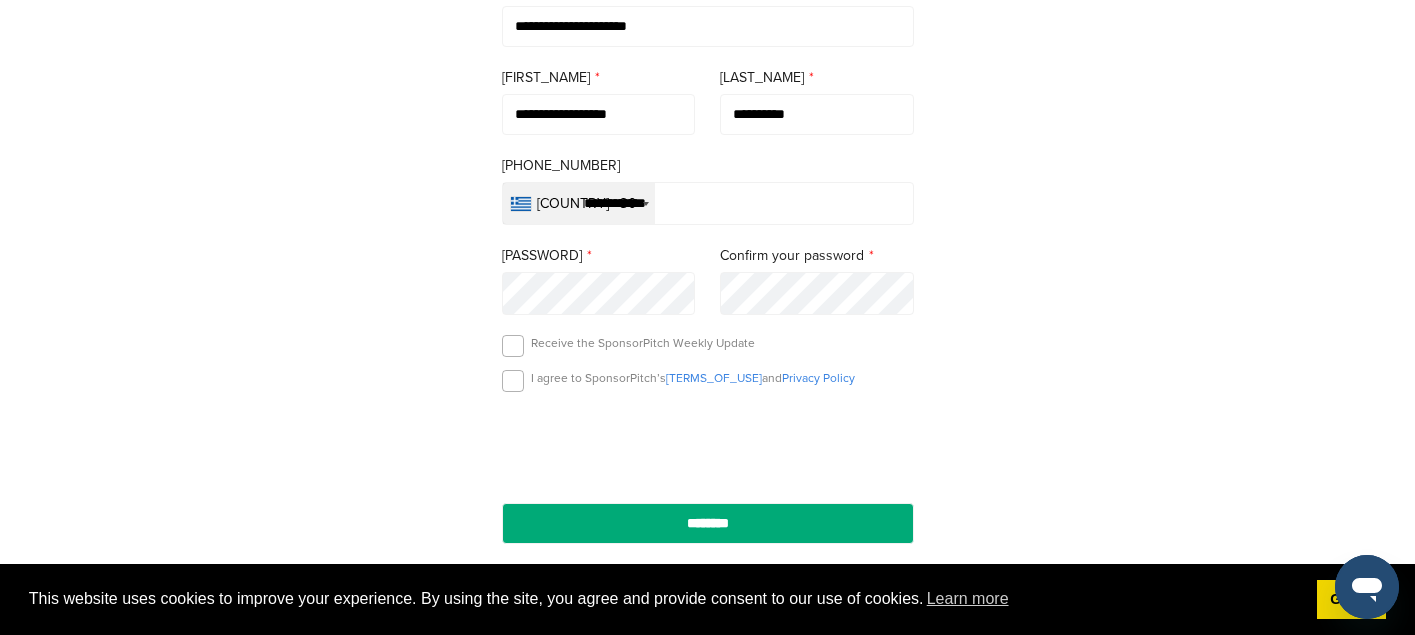 click on "I agree to SponsorPitch’s  Terms of Use  and  Privacy Policy" at bounding box center (708, 385) 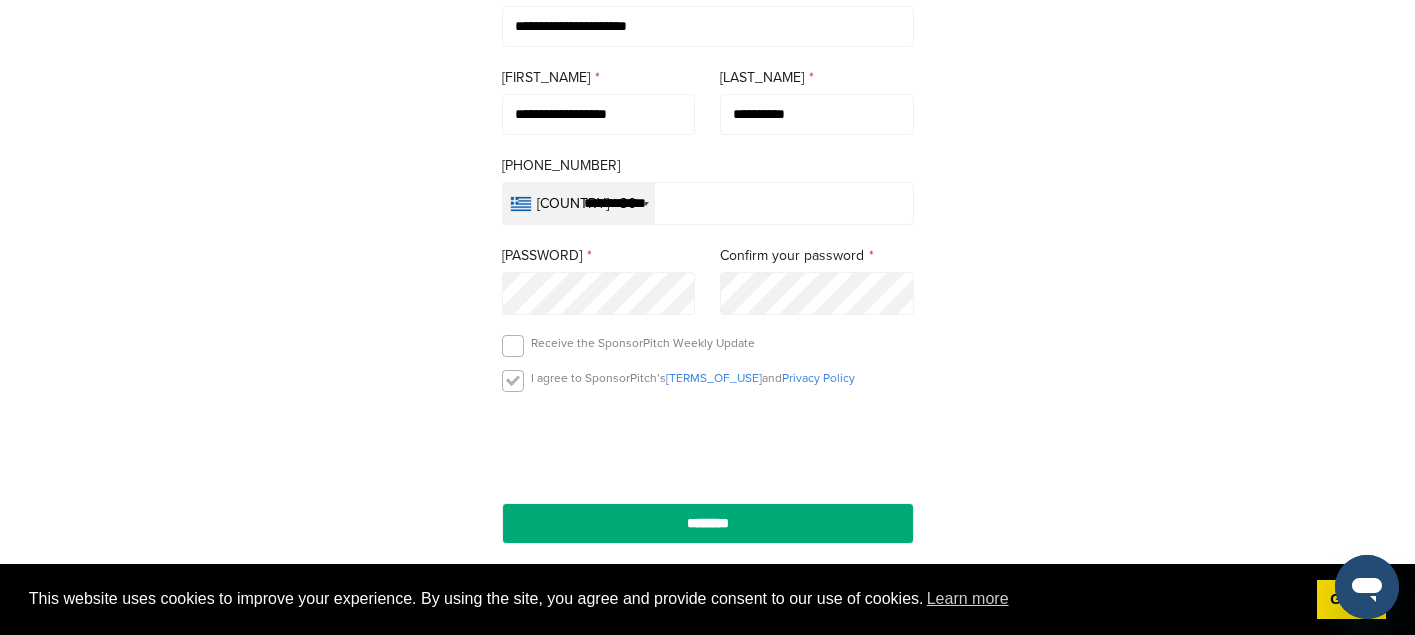 click at bounding box center [513, 381] 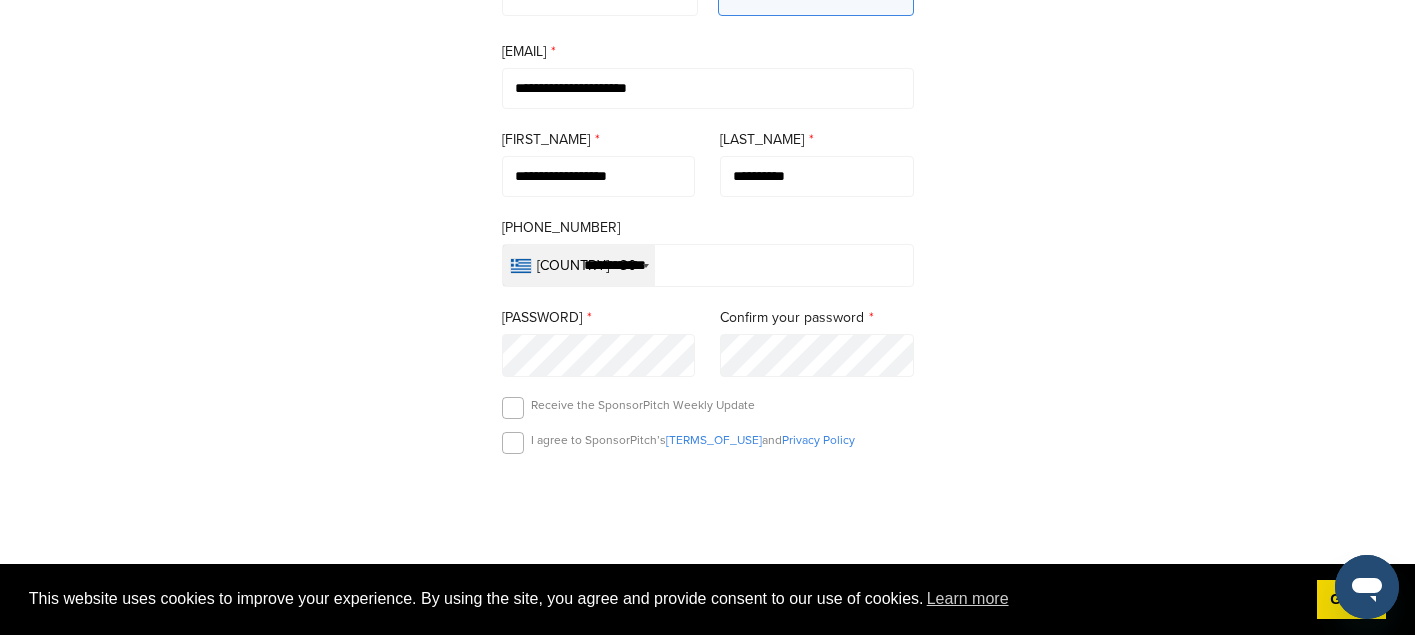 scroll, scrollTop: 600, scrollLeft: 0, axis: vertical 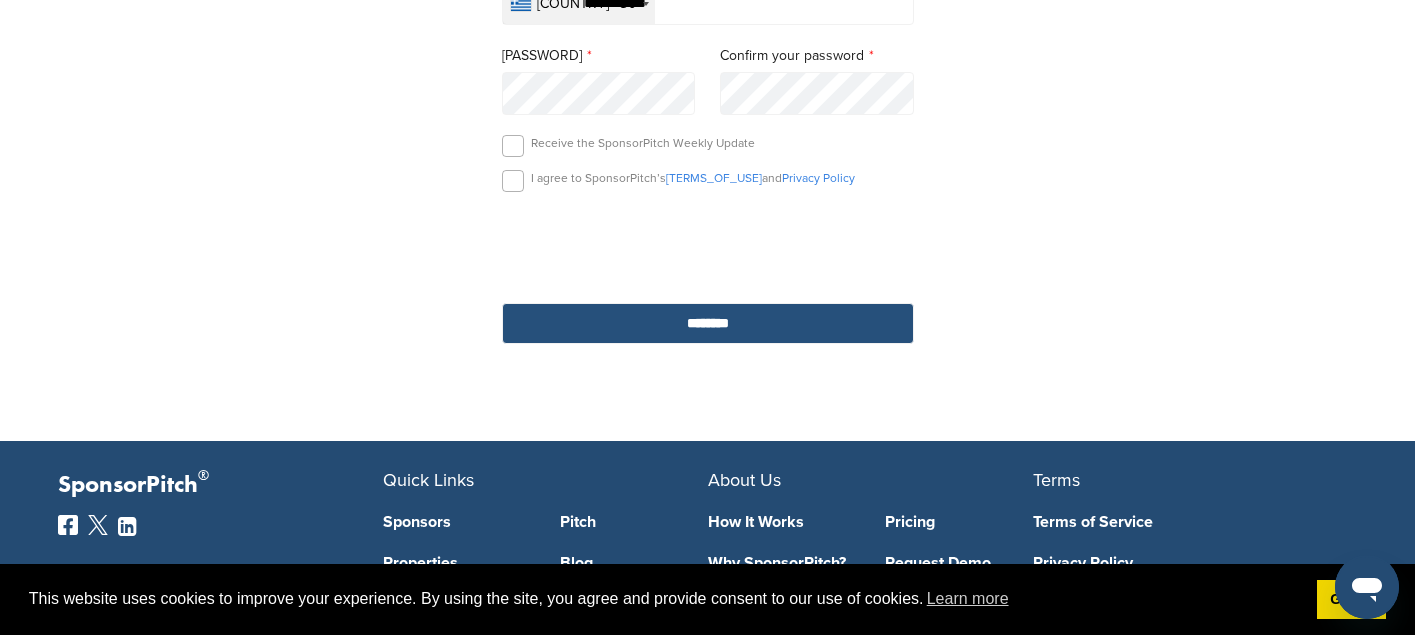 click on "********" at bounding box center [708, 323] 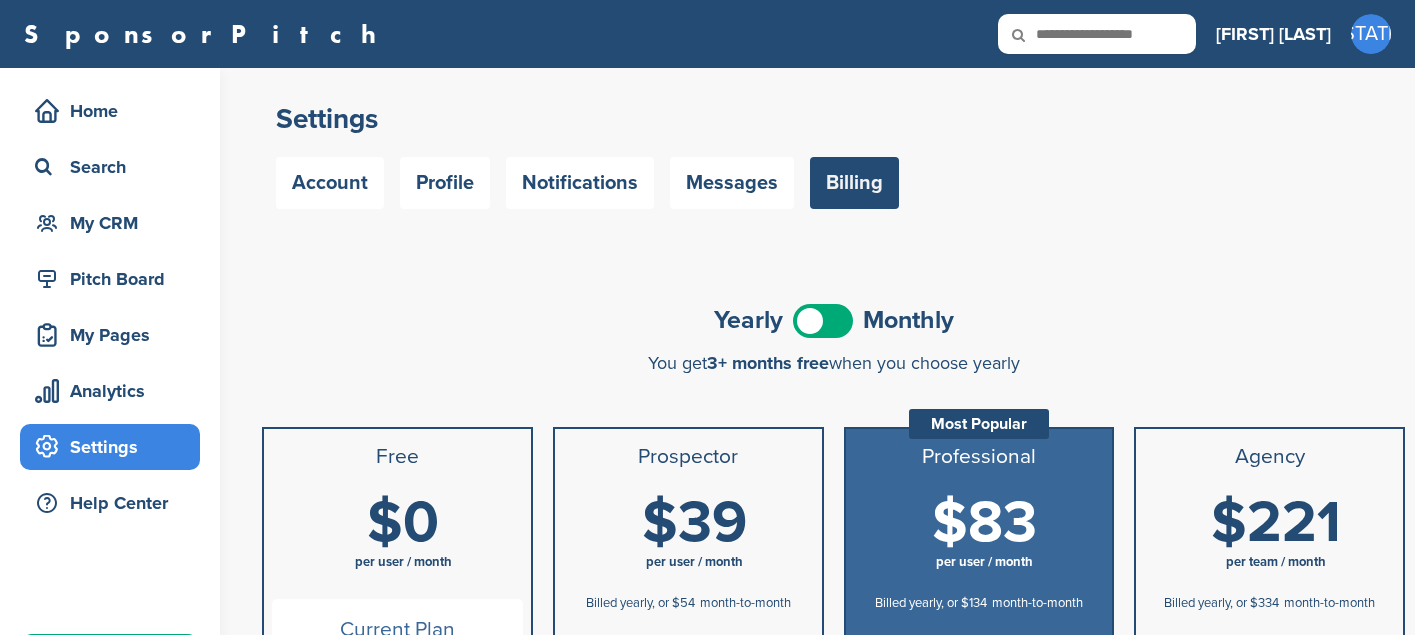 scroll, scrollTop: 0, scrollLeft: 0, axis: both 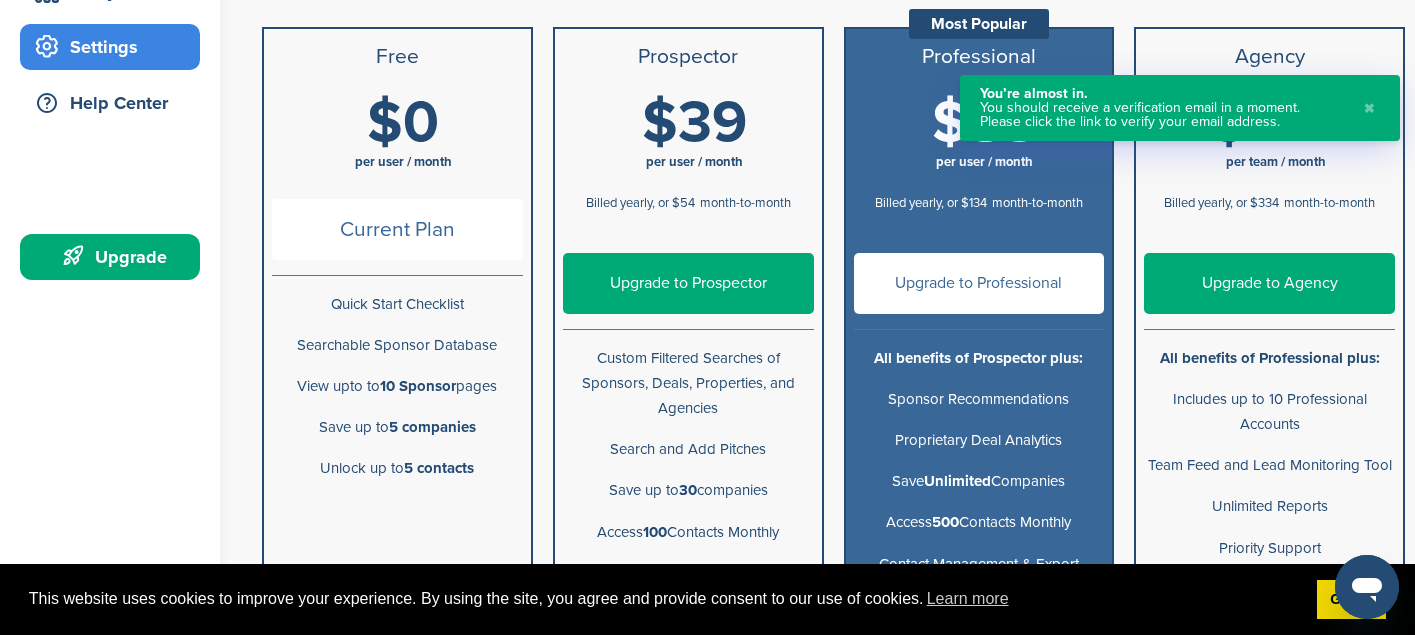 click on "$0" at bounding box center (403, 123) 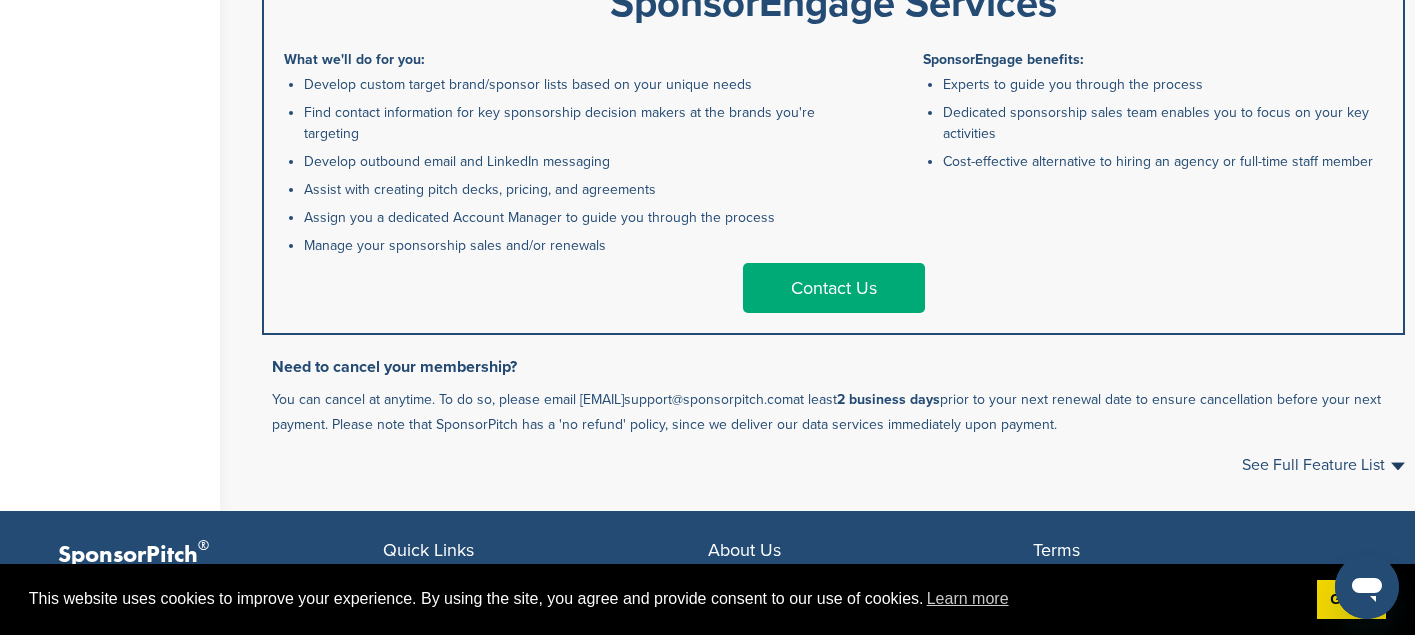 scroll, scrollTop: 1100, scrollLeft: 0, axis: vertical 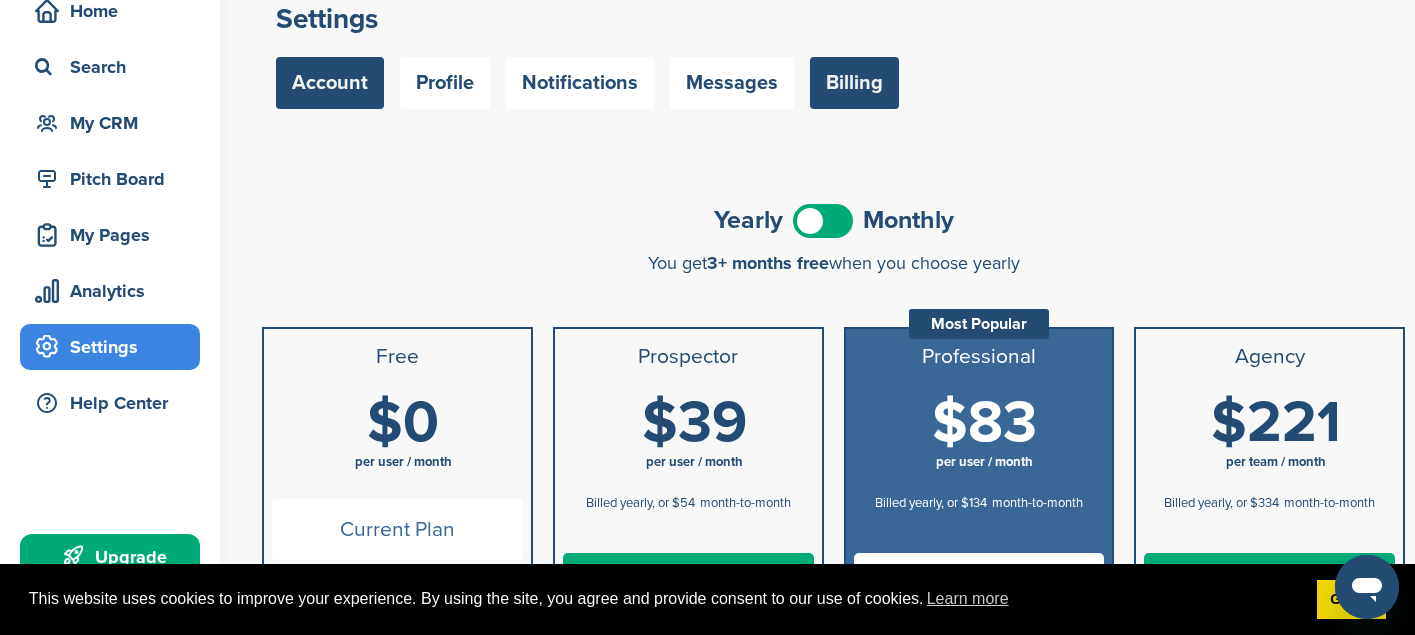click on "Account" at bounding box center (330, 83) 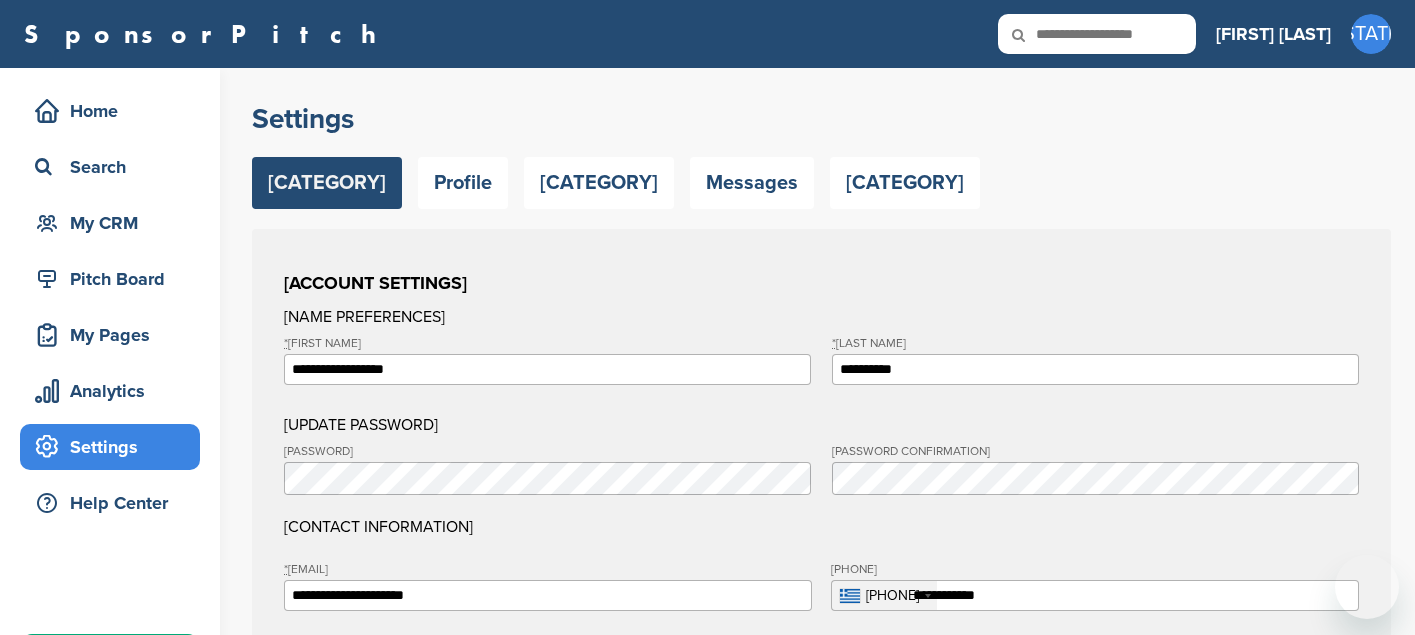 scroll, scrollTop: 0, scrollLeft: 0, axis: both 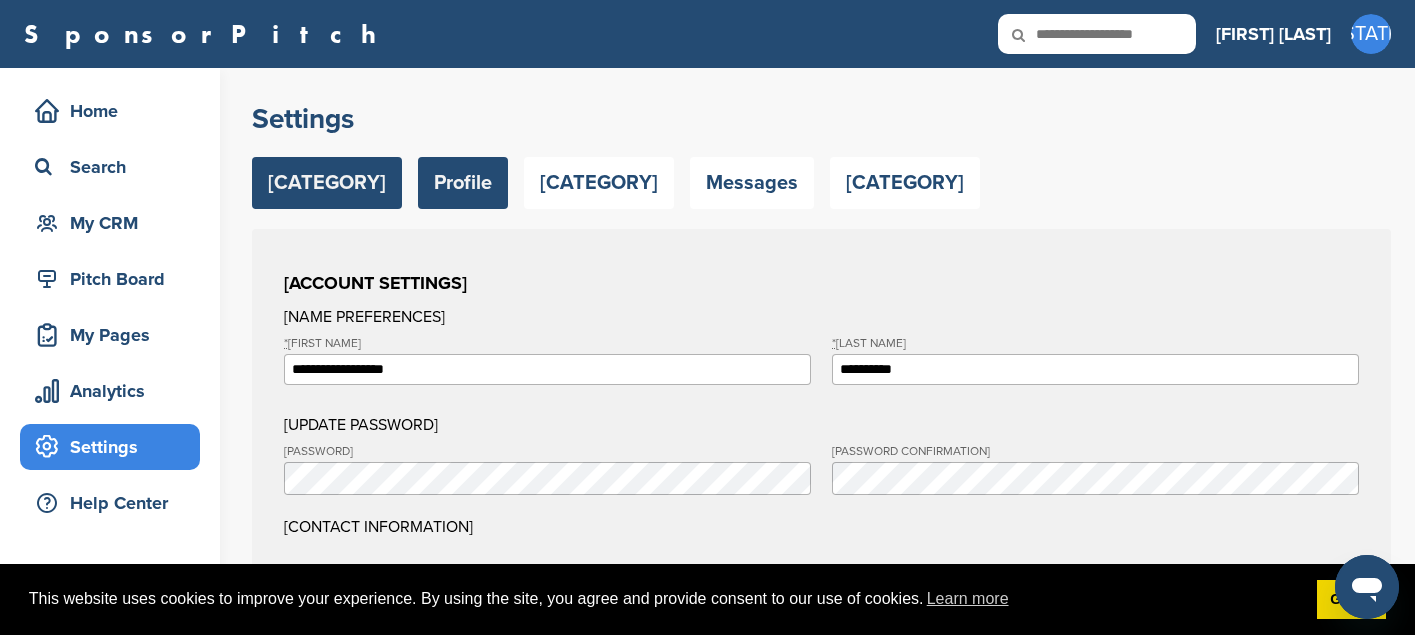 click on "Profile" at bounding box center (463, 183) 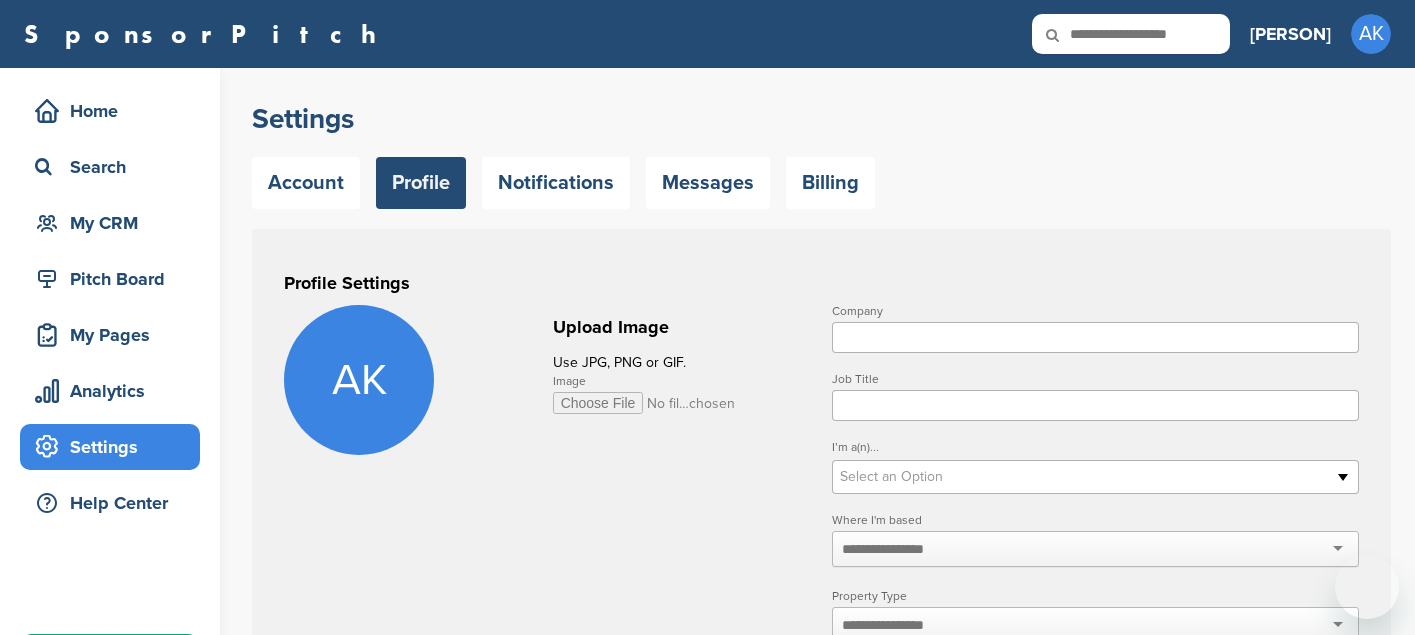 scroll, scrollTop: 0, scrollLeft: 0, axis: both 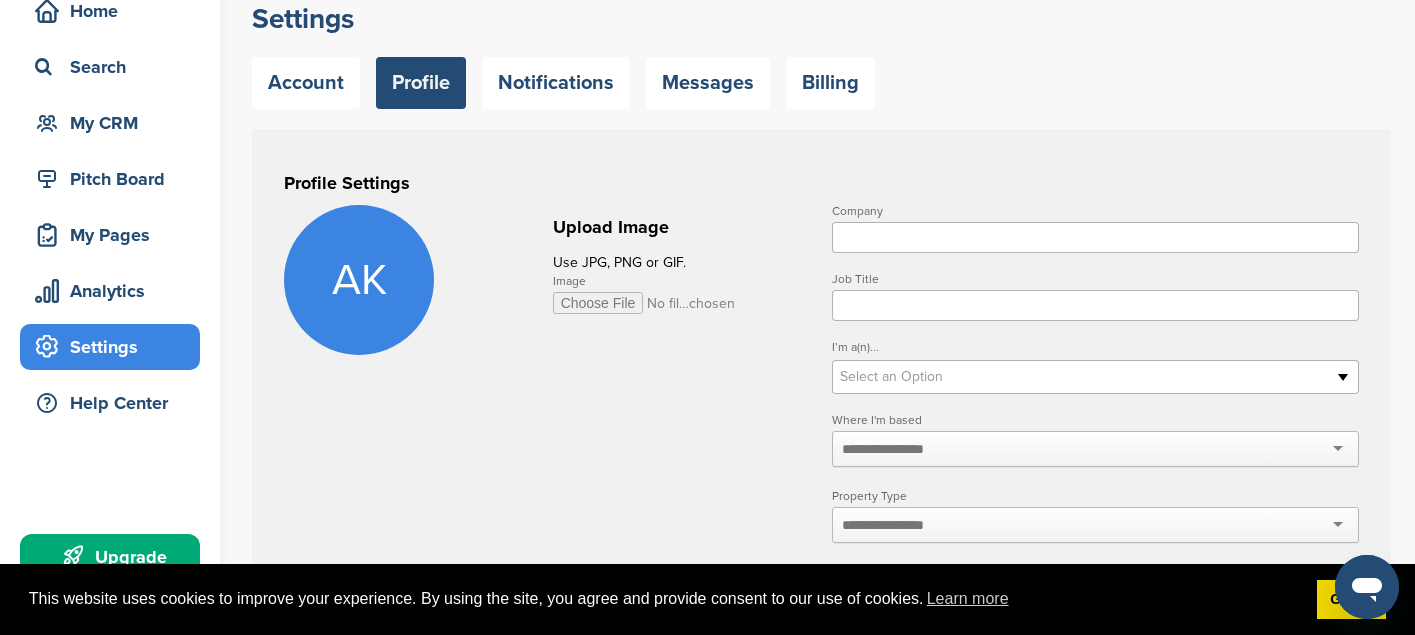 click on "Select an Option" at bounding box center (1095, 377) 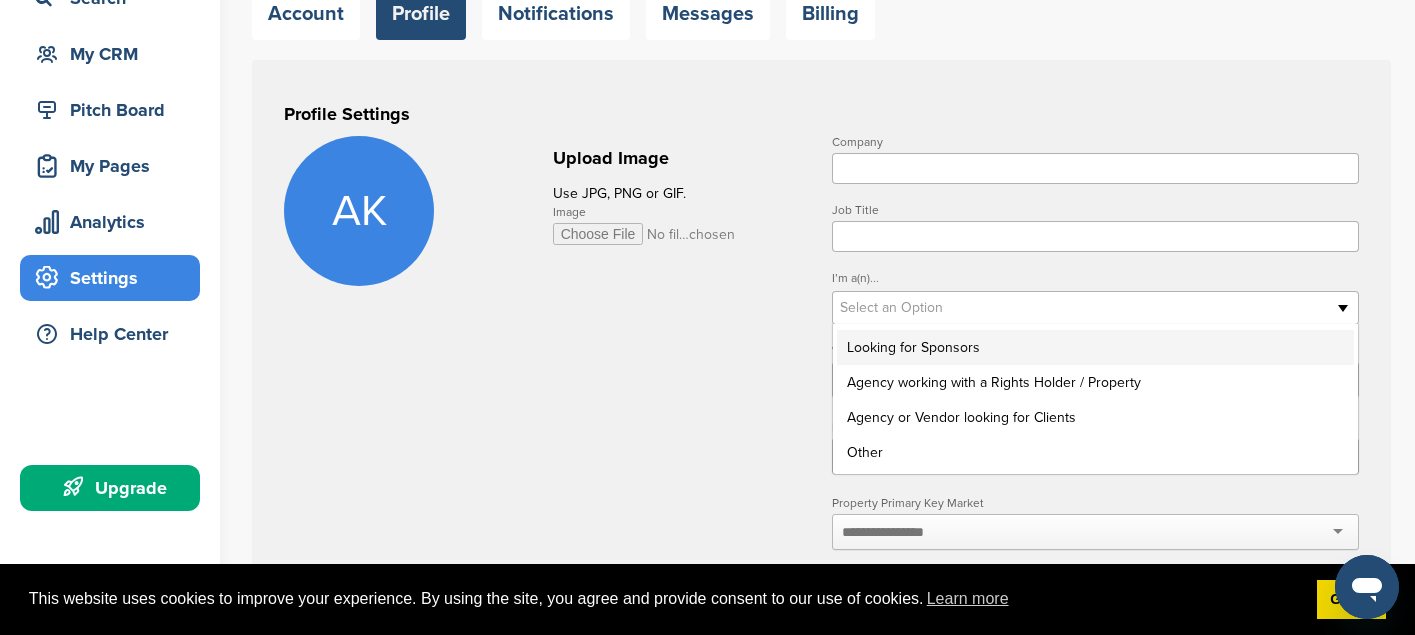 scroll, scrollTop: 200, scrollLeft: 0, axis: vertical 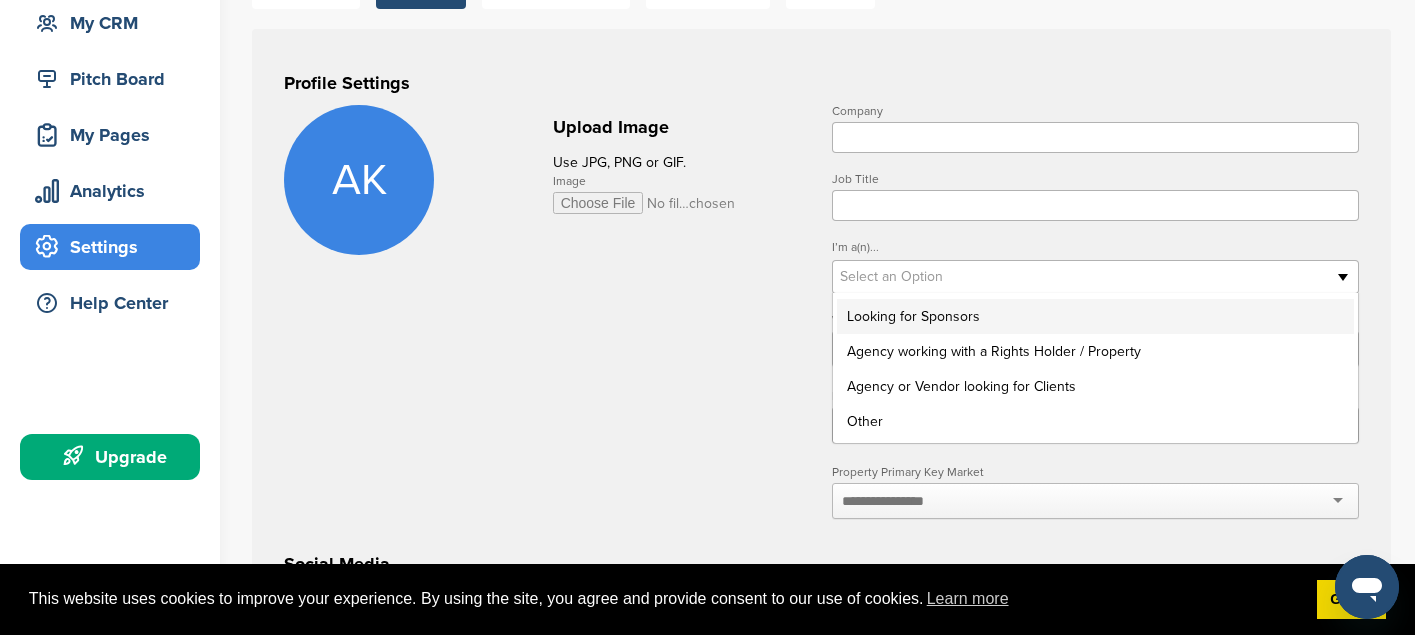 click on "Looking for Sponsors" at bounding box center (1095, 316) 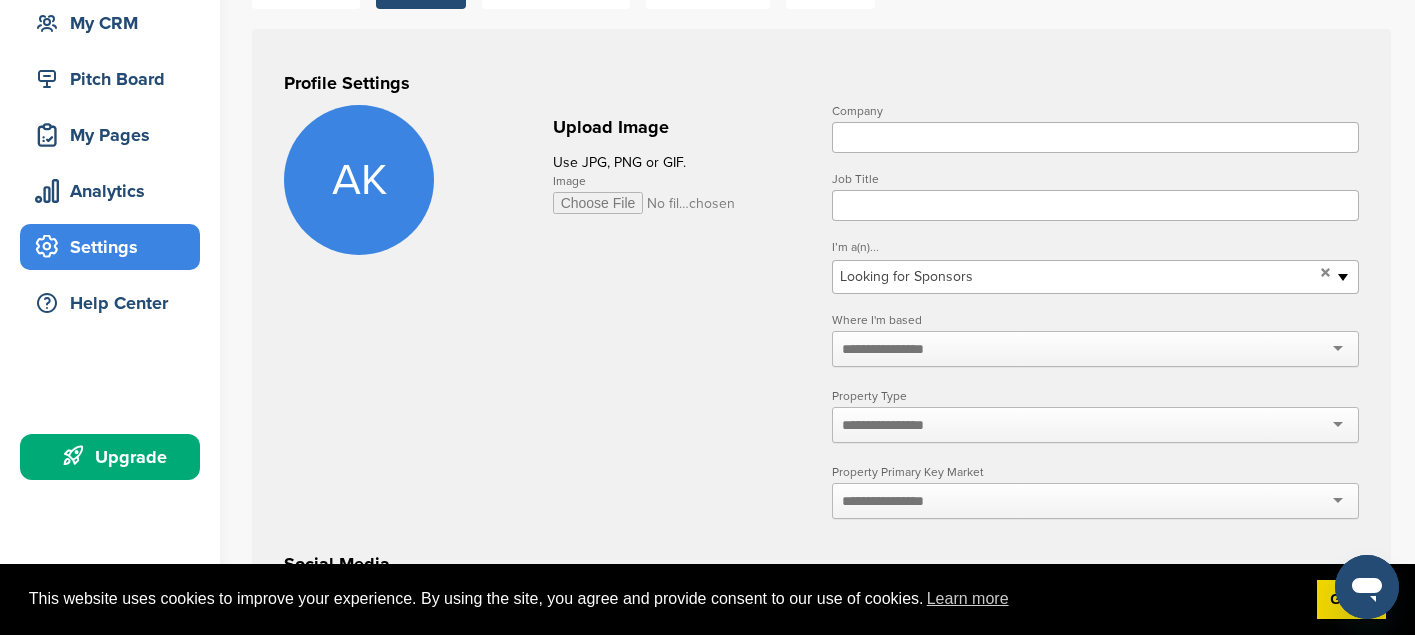click on "**********" at bounding box center (821, 607) 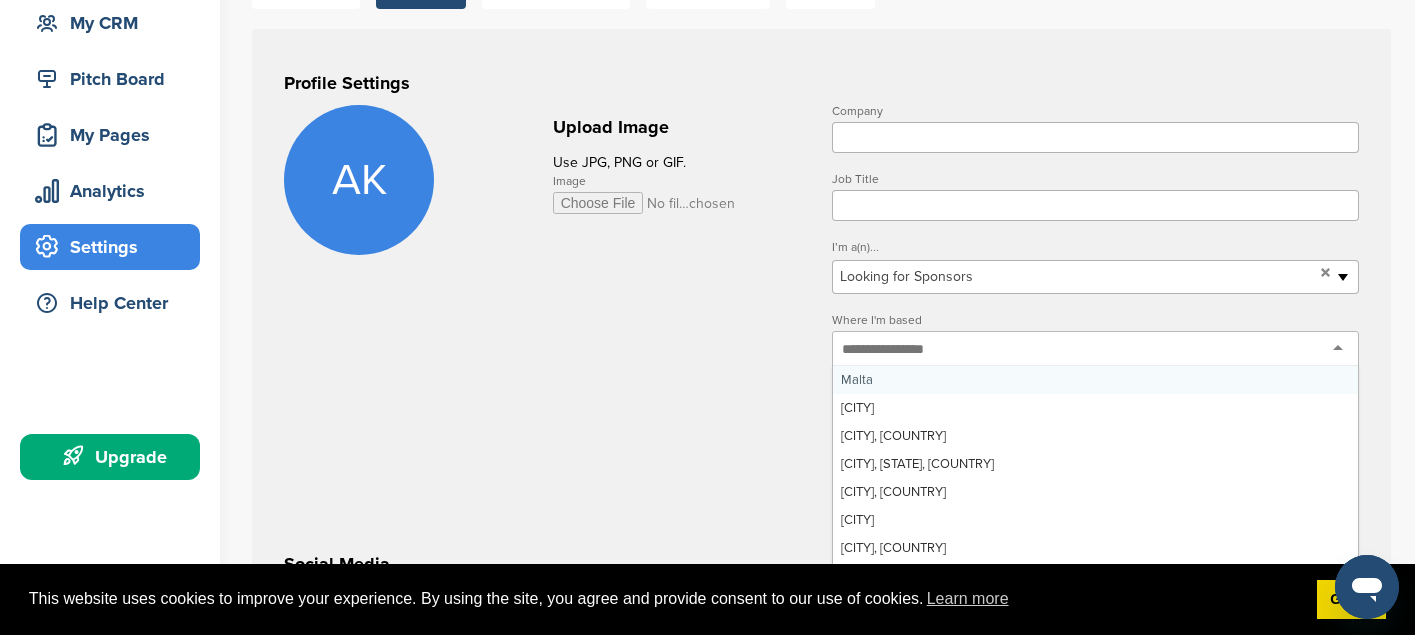 click at bounding box center [895, 349] 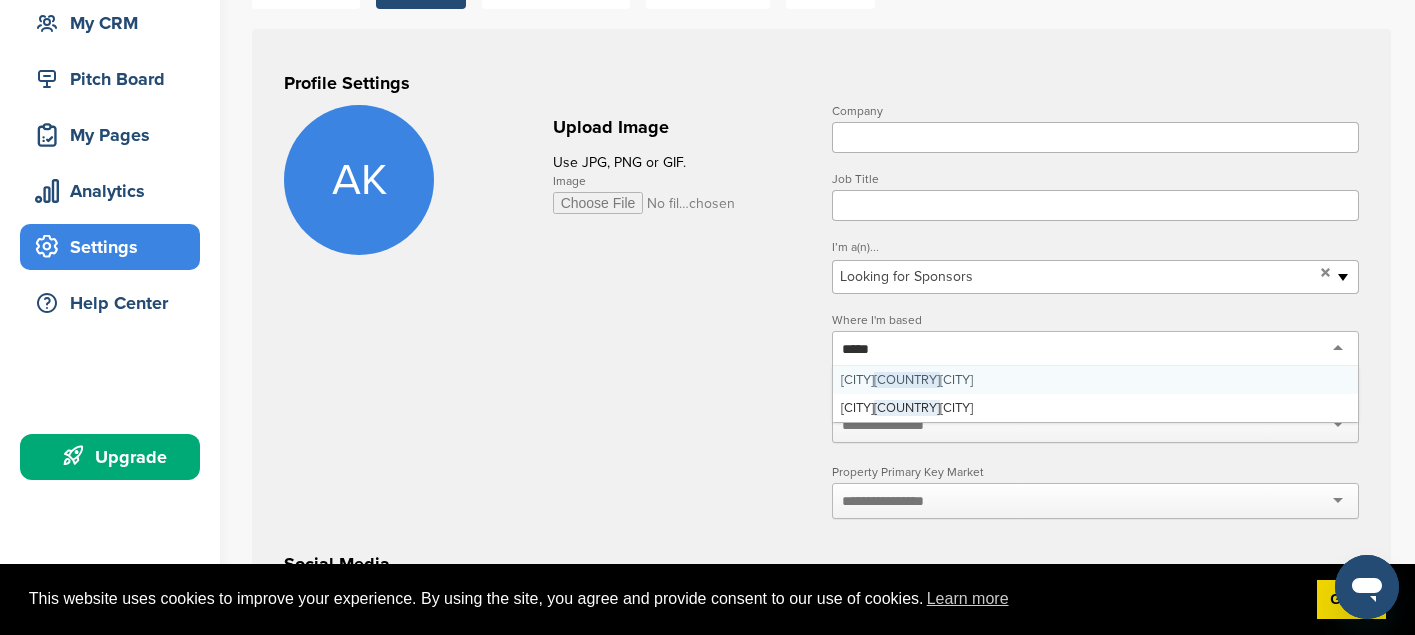type on "******" 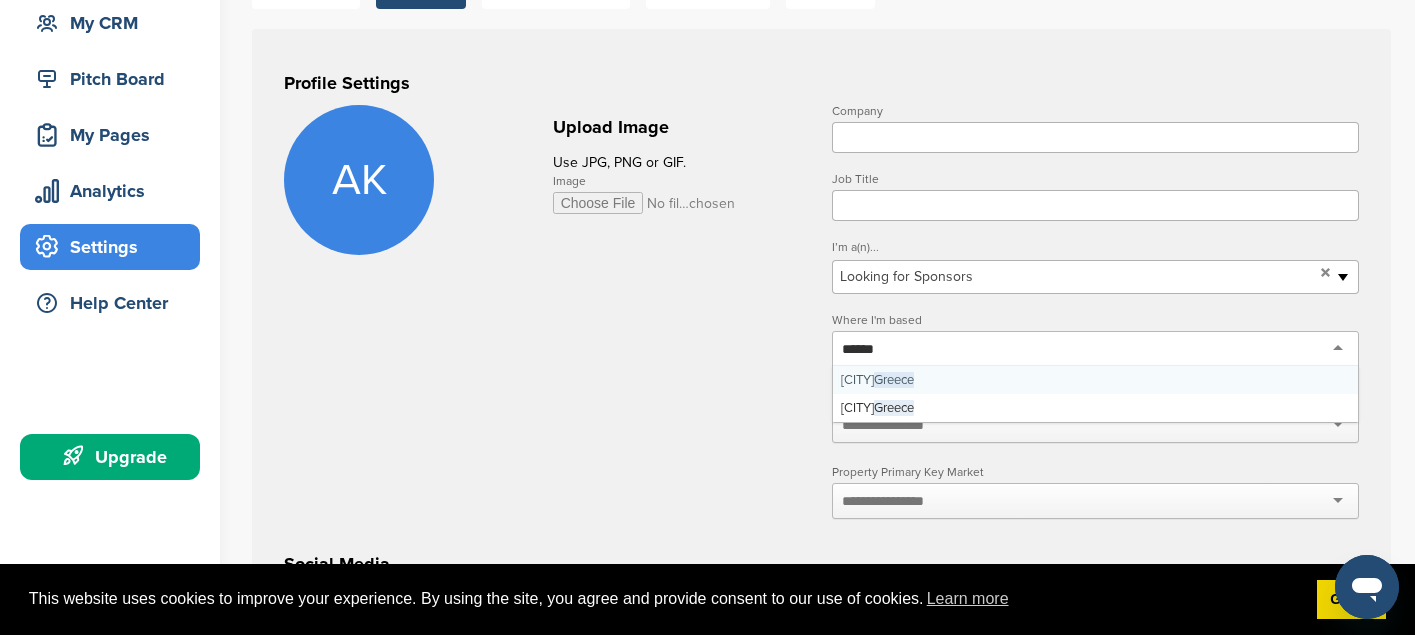 type 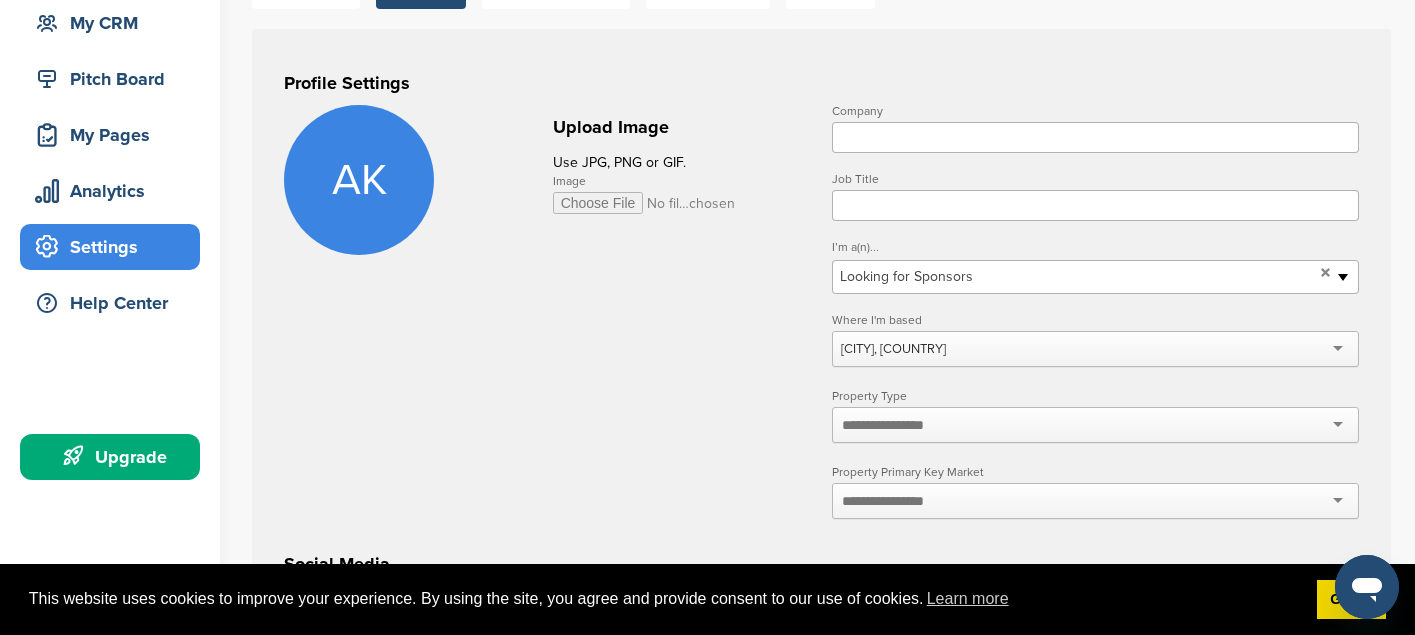 scroll, scrollTop: 0, scrollLeft: 0, axis: both 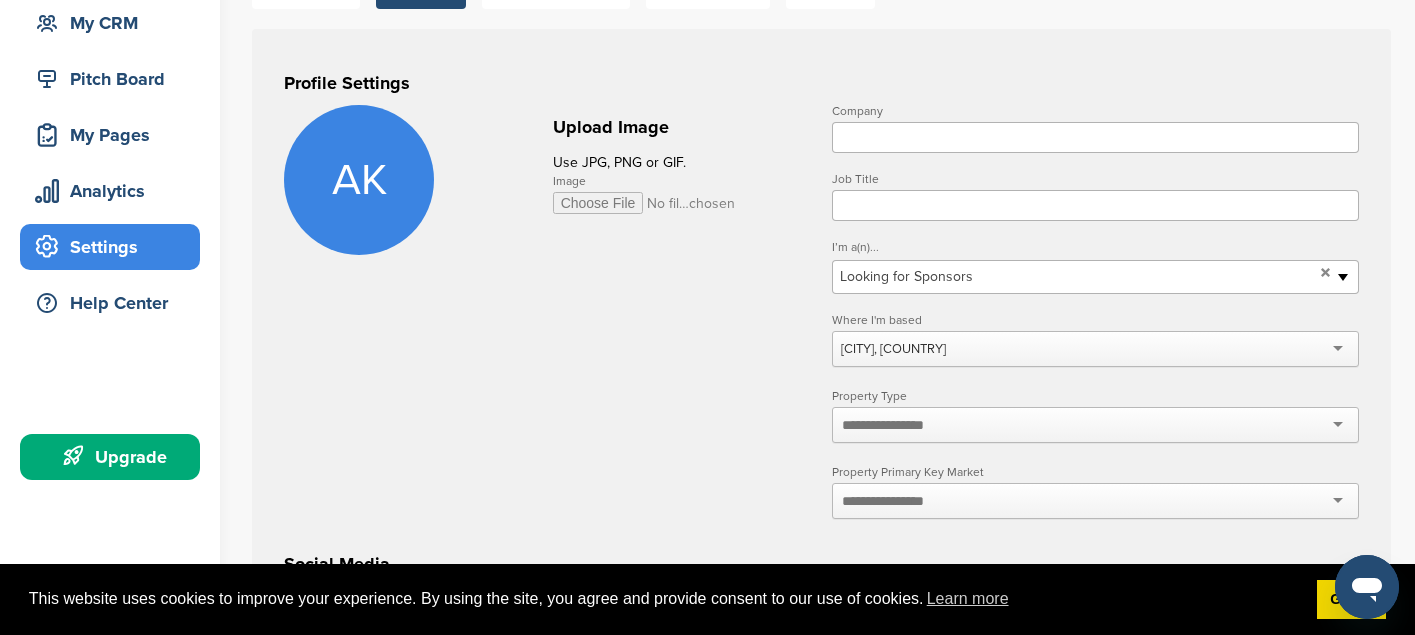 click on "**********" at bounding box center (821, 607) 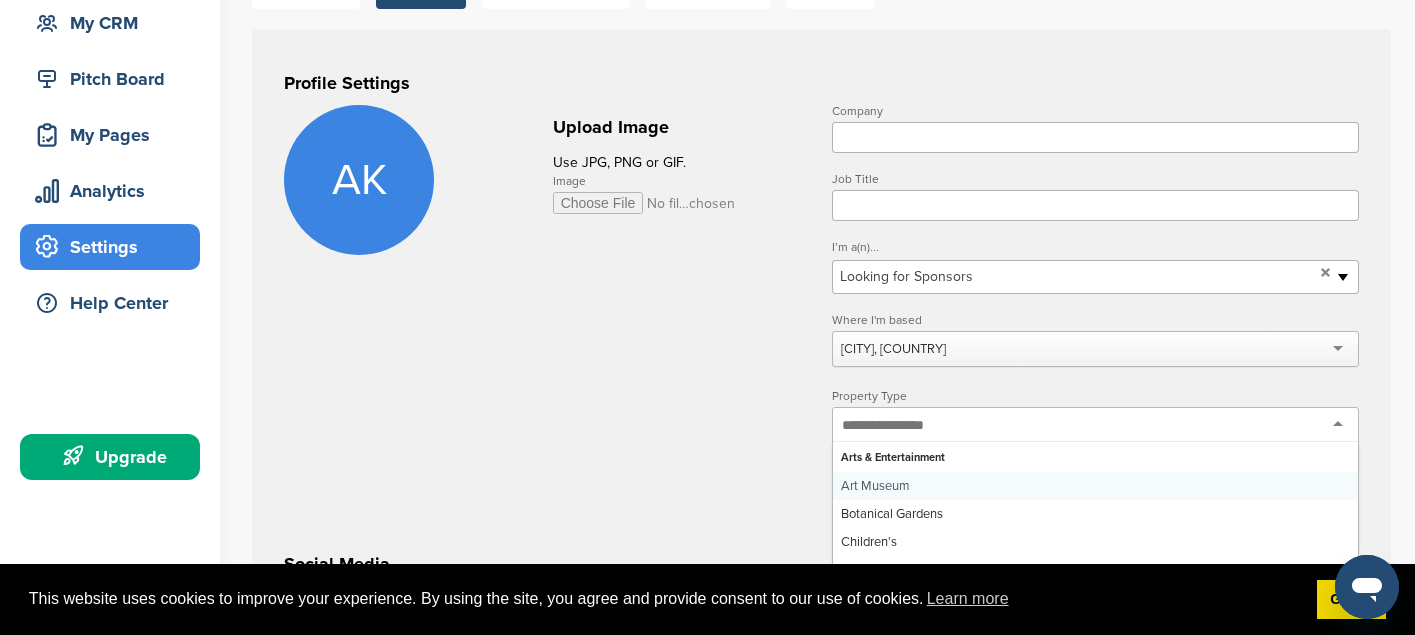 click at bounding box center [895, 425] 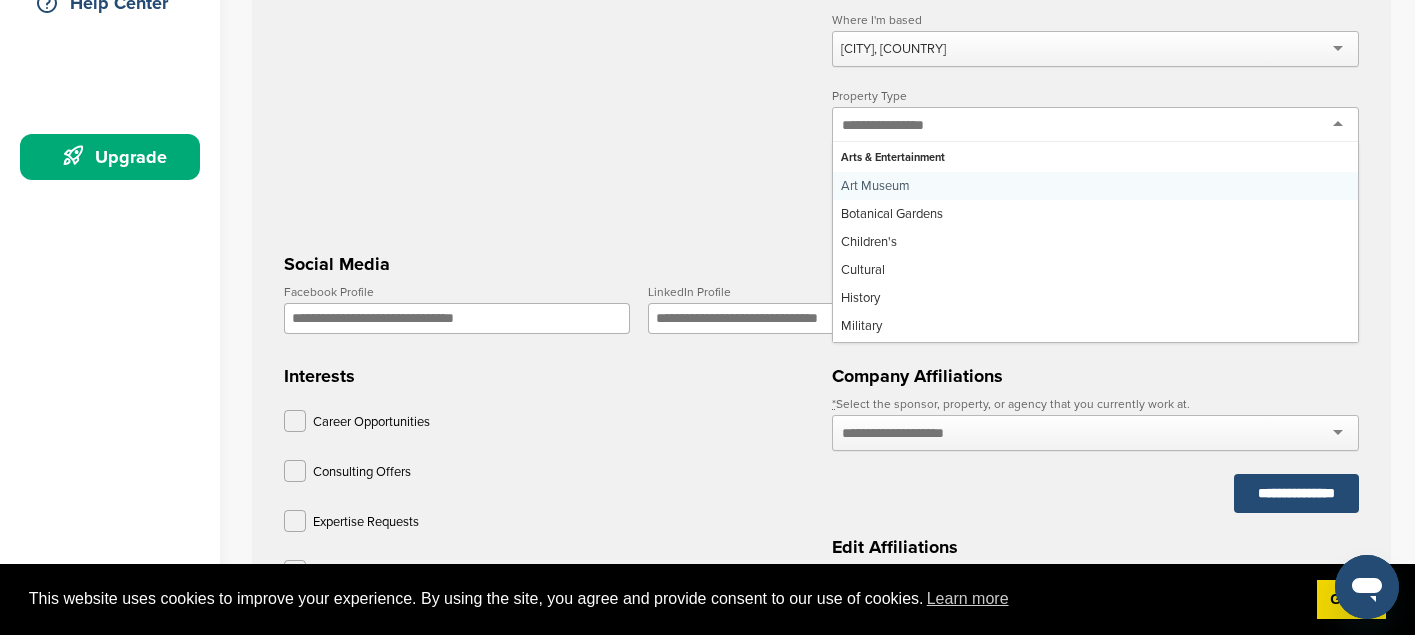 scroll, scrollTop: 400, scrollLeft: 0, axis: vertical 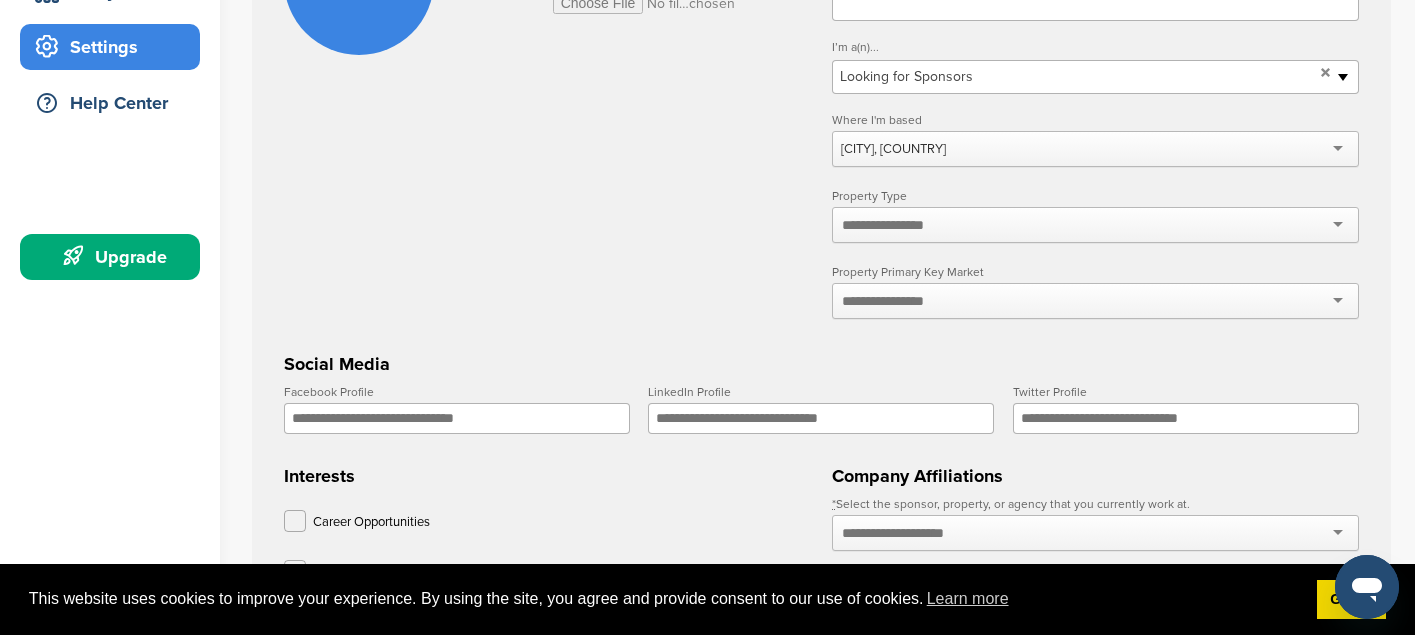 click on "**********" at bounding box center (821, 407) 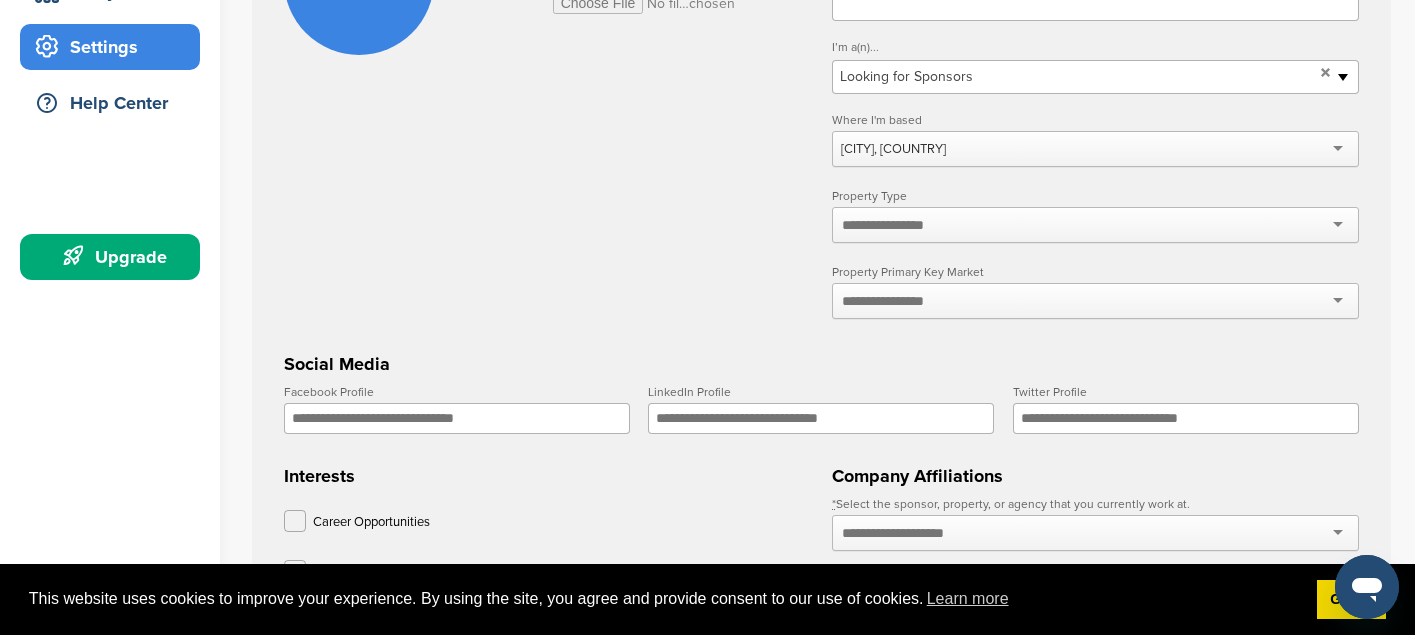click at bounding box center (1095, 301) 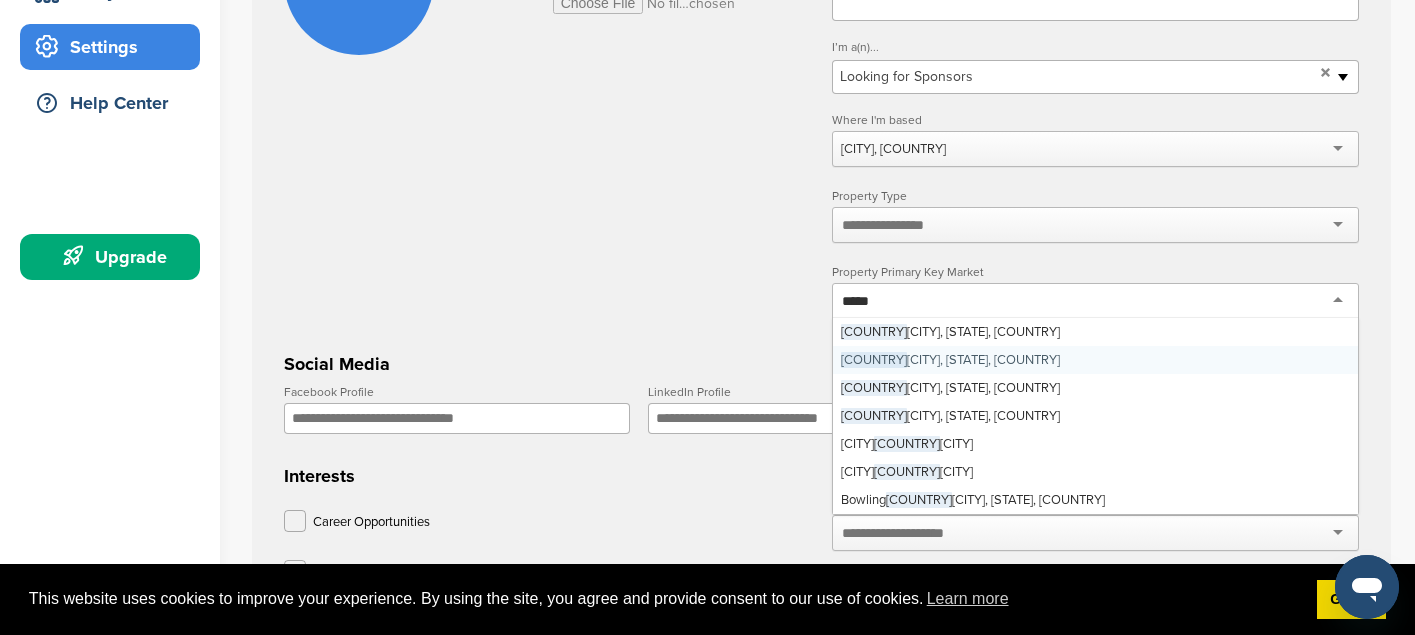 type on "******" 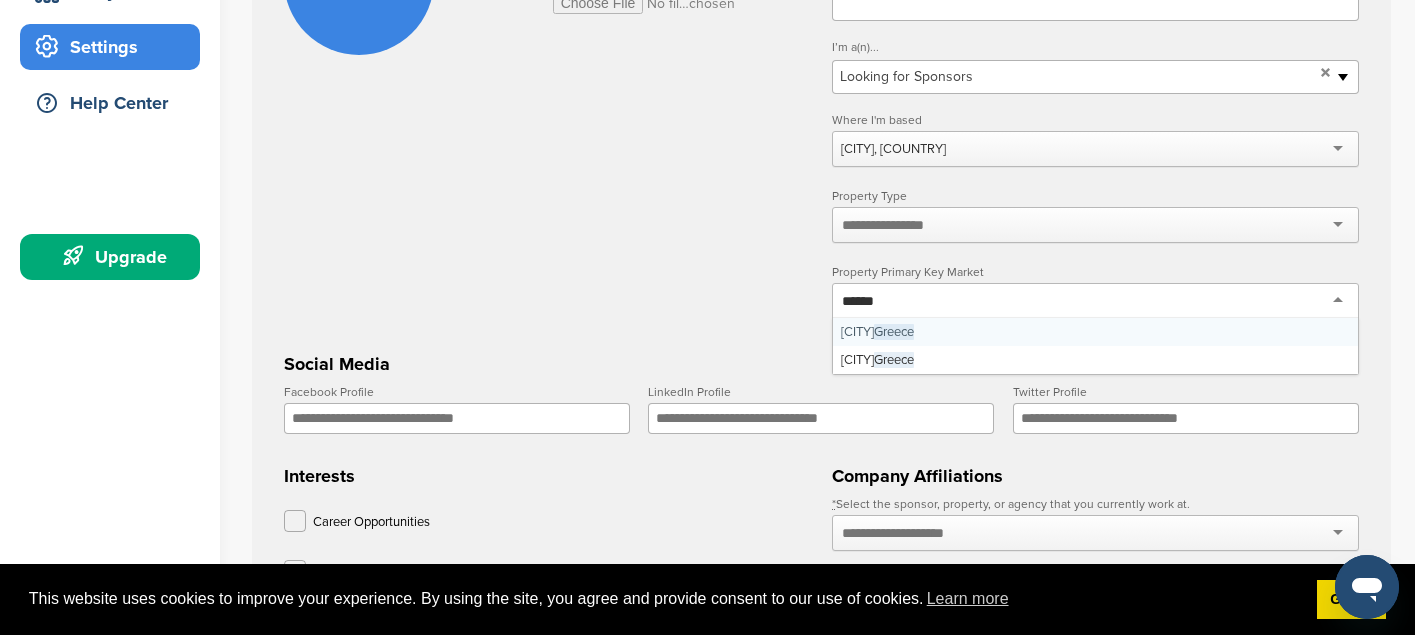 type 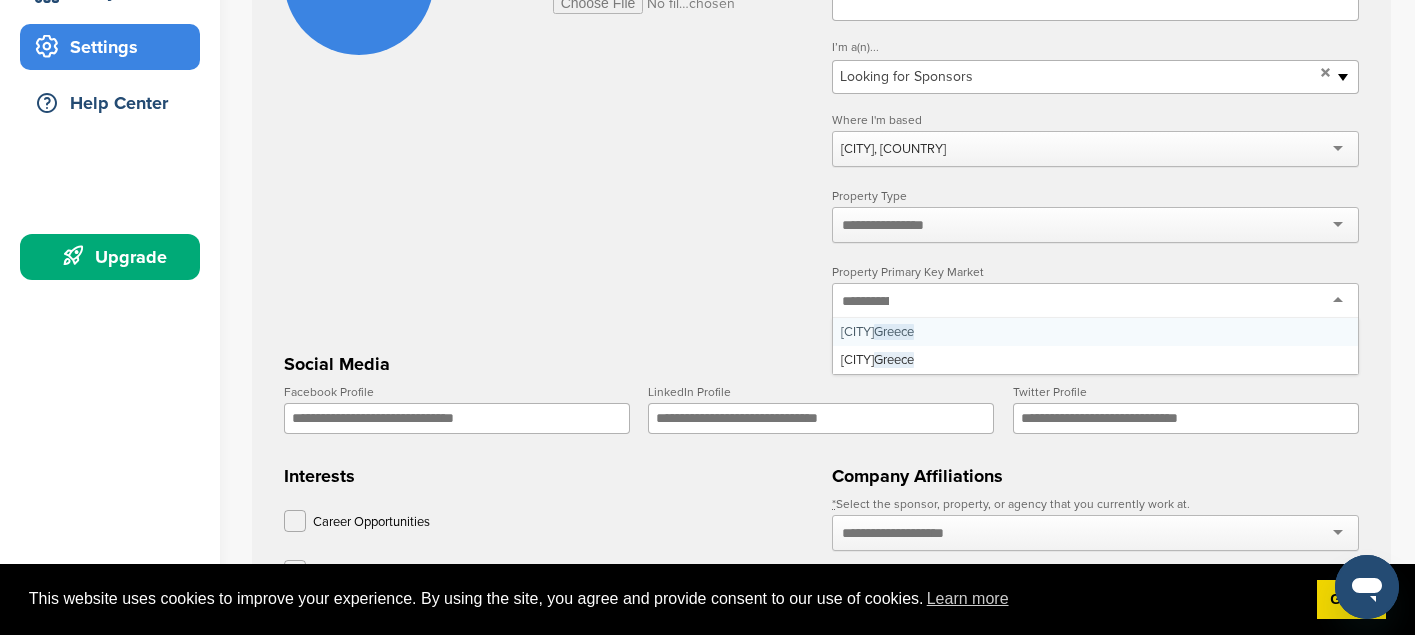 scroll, scrollTop: 0, scrollLeft: 0, axis: both 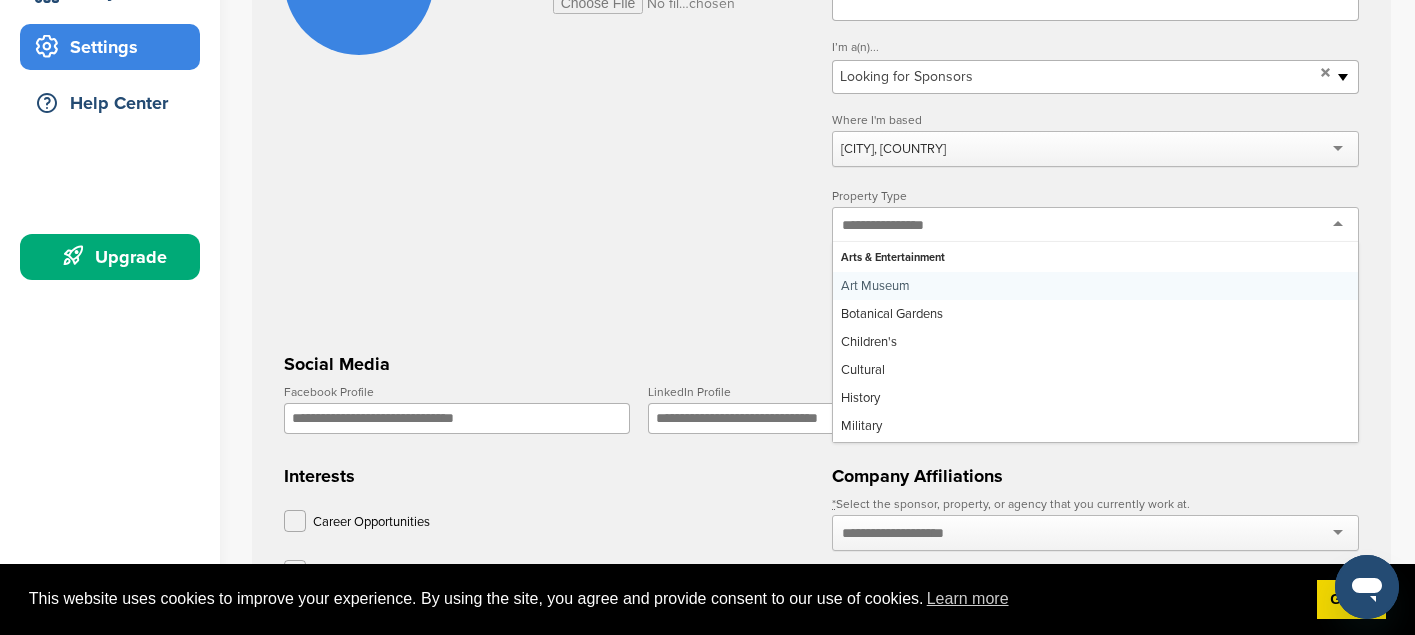 click at bounding box center [895, 225] 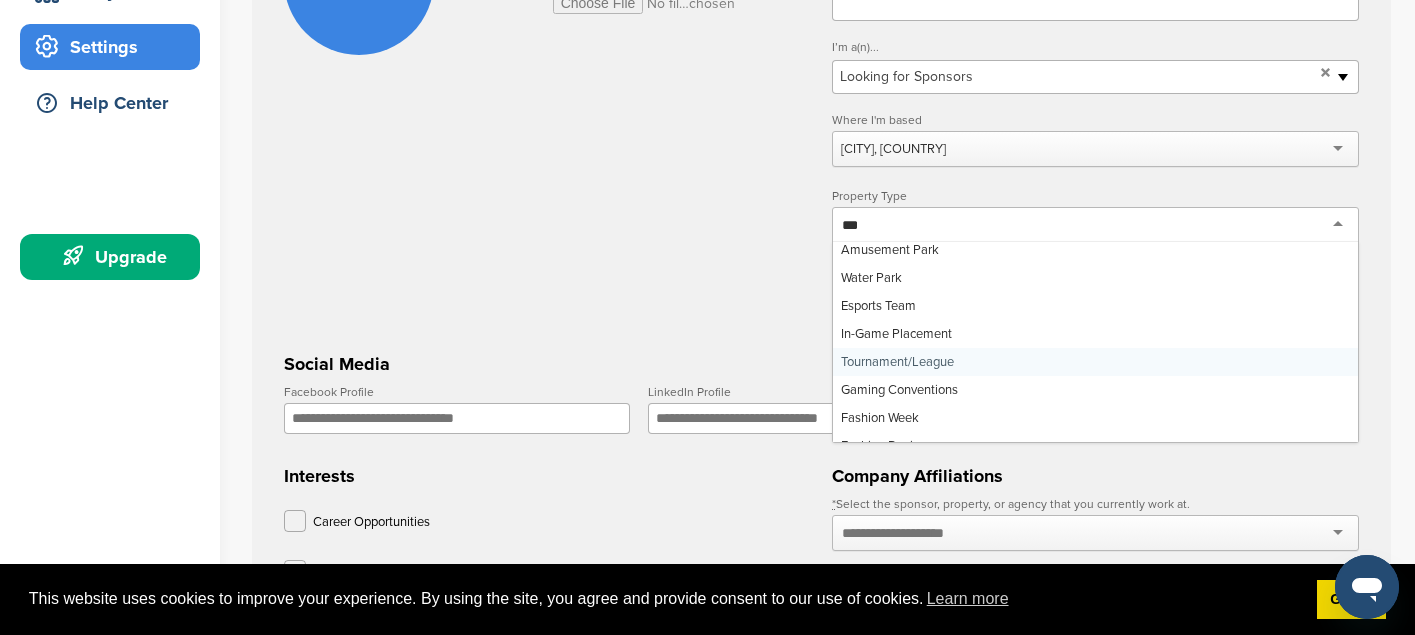 scroll, scrollTop: 30, scrollLeft: 0, axis: vertical 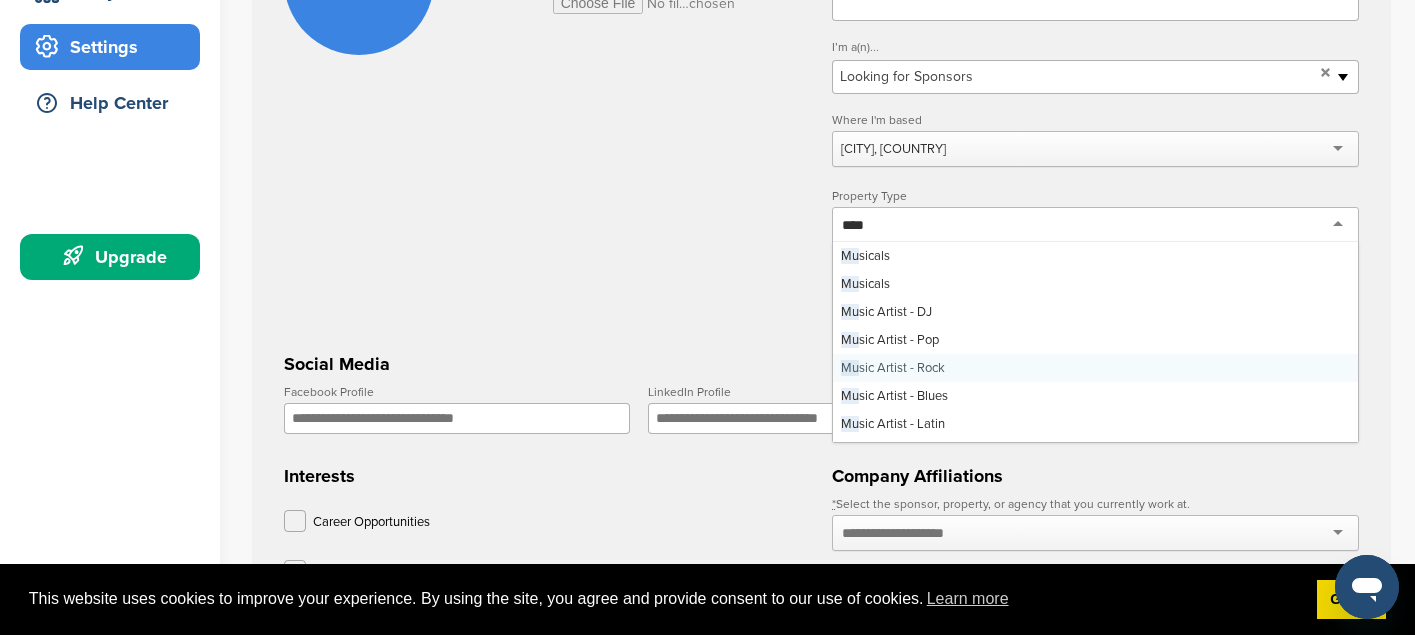 type on "*****" 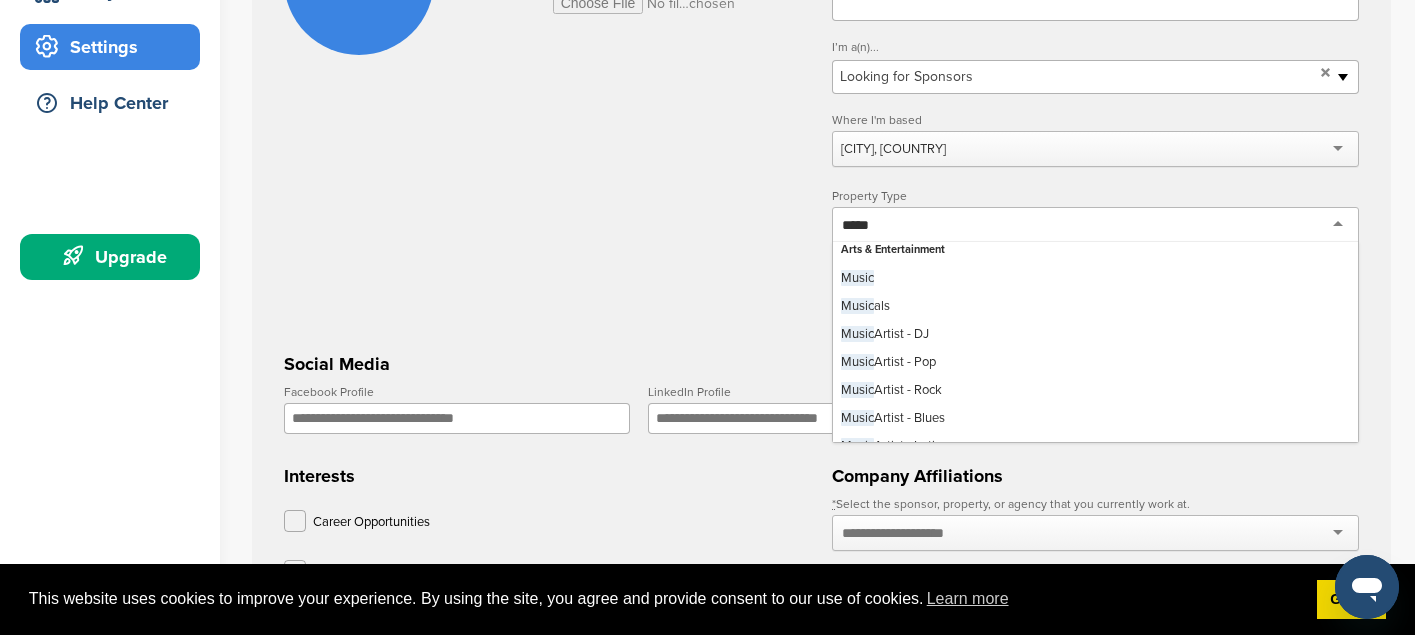 scroll, scrollTop: 0, scrollLeft: 0, axis: both 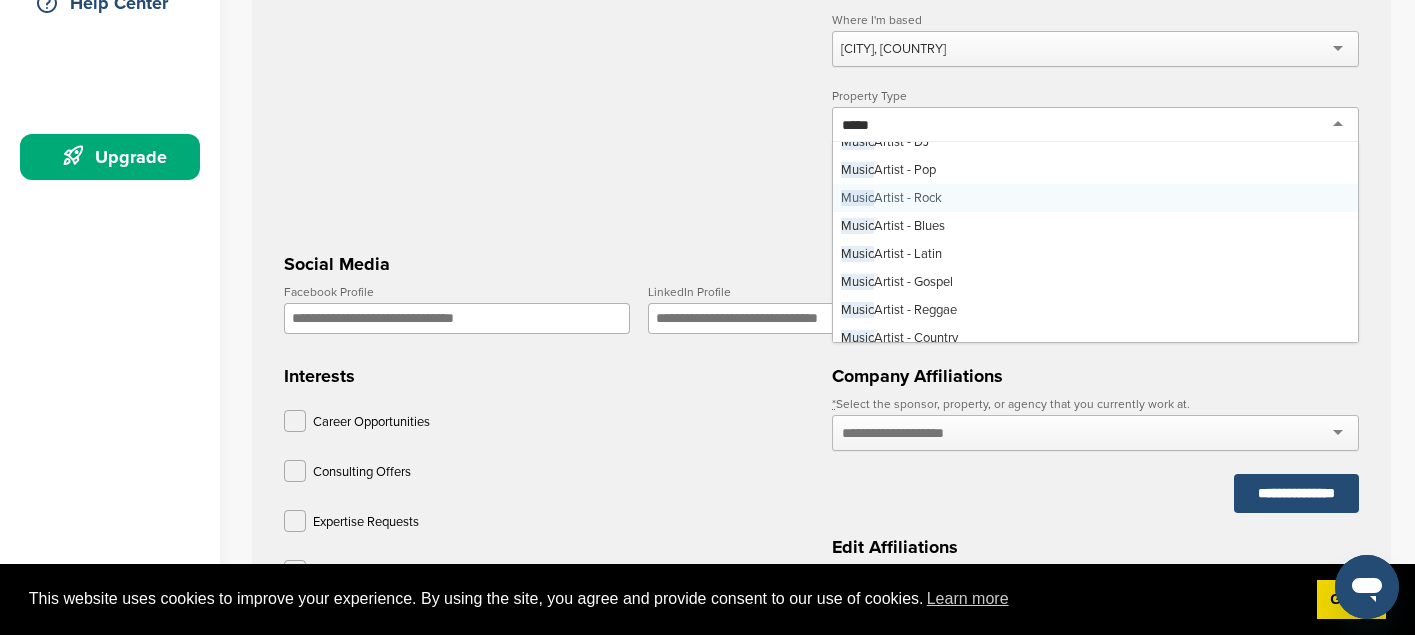 type 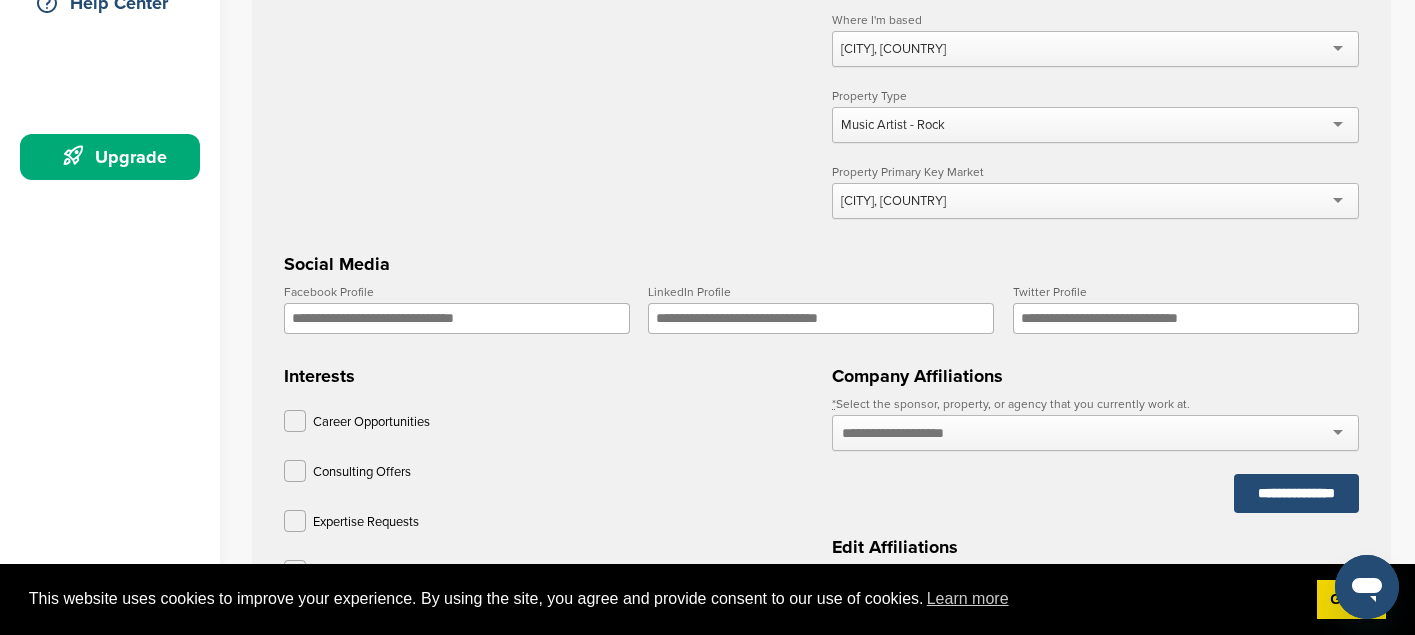 scroll, scrollTop: 0, scrollLeft: 0, axis: both 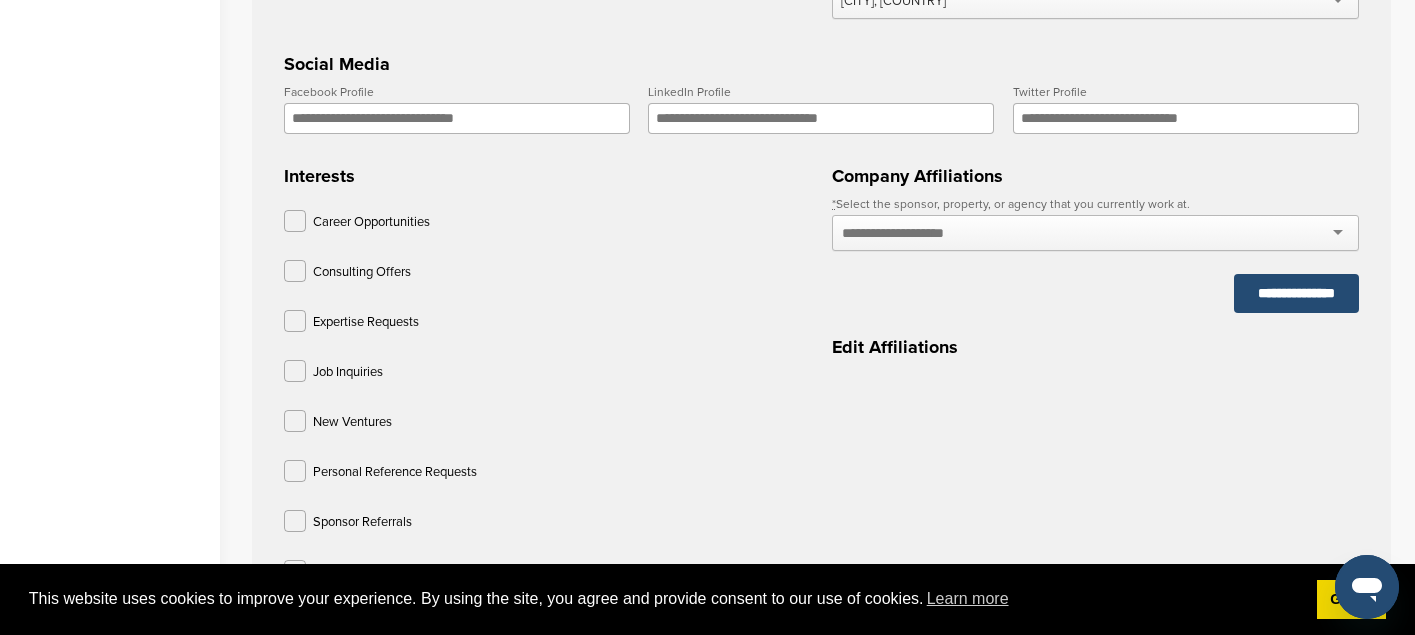click on "Facebook Profile" at bounding box center [457, 118] 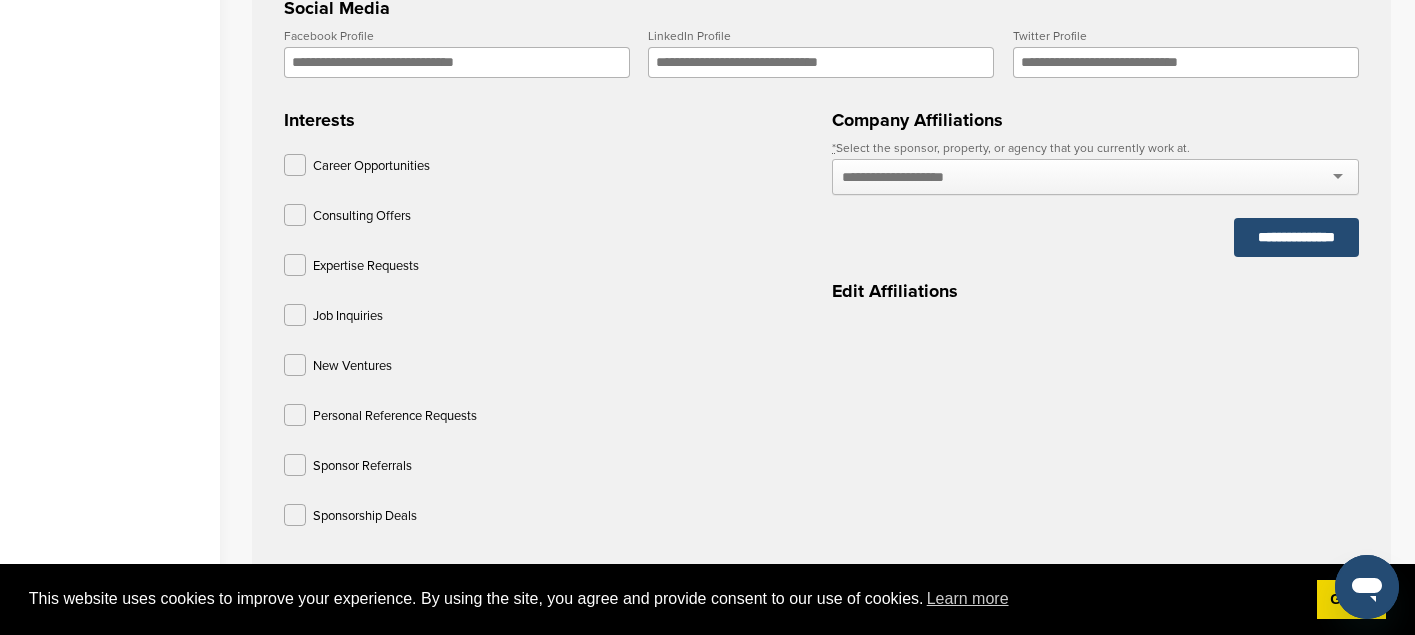 scroll, scrollTop: 800, scrollLeft: 0, axis: vertical 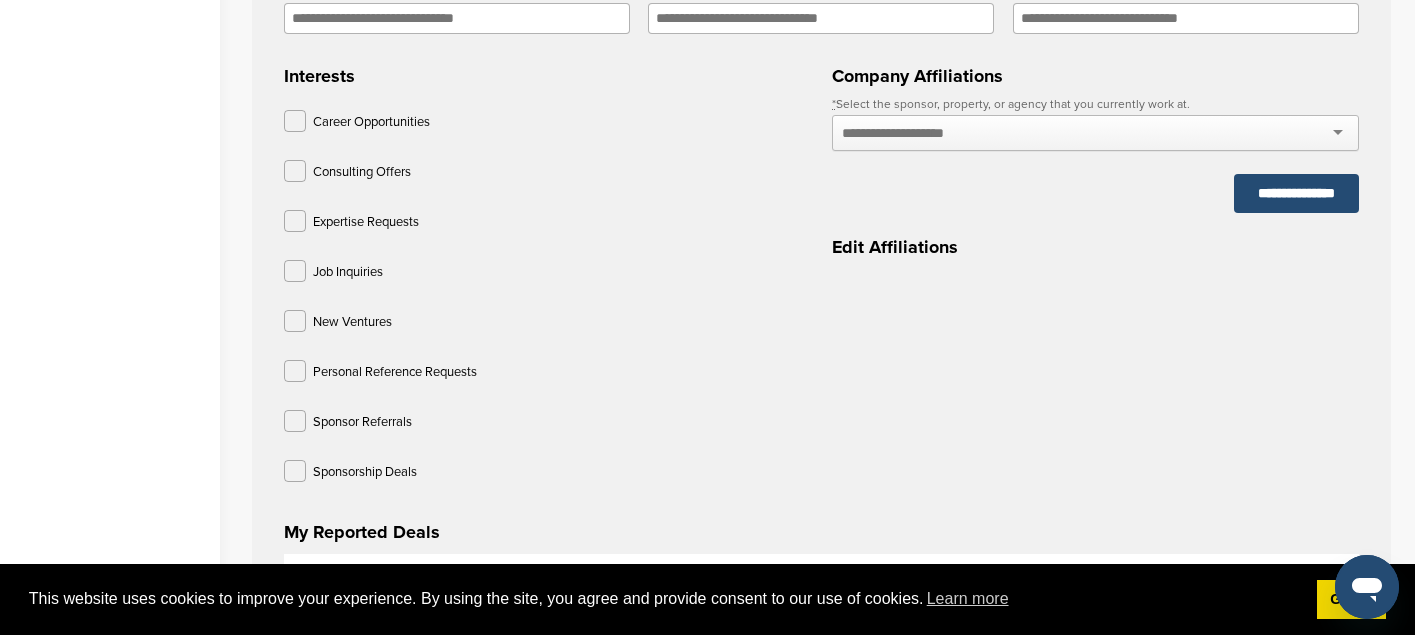click on "Sponsorship Deals" at bounding box center [365, 472] 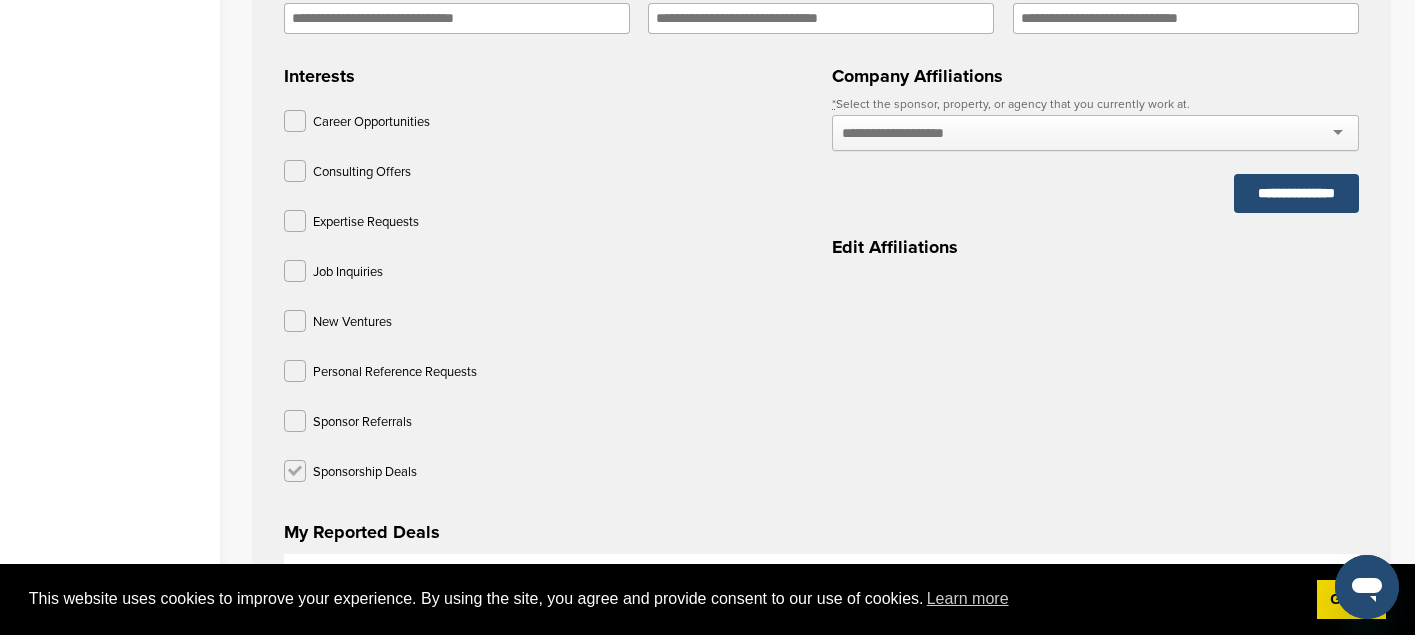 click at bounding box center (295, 471) 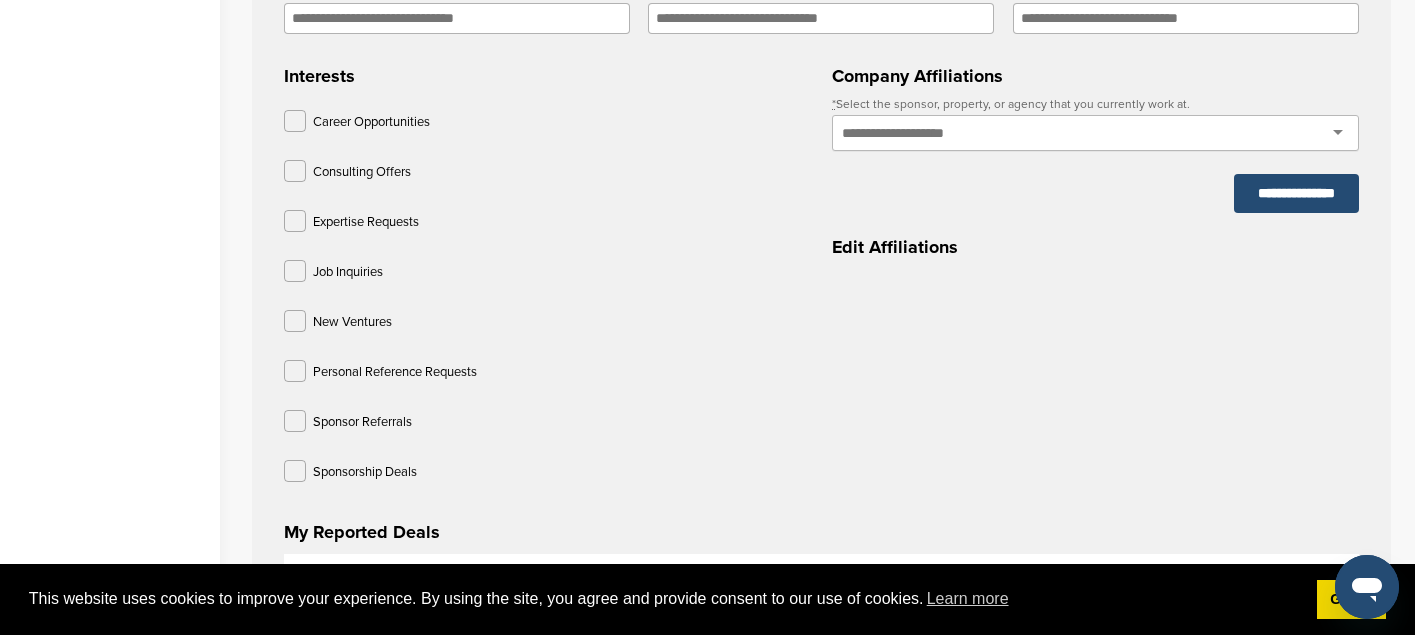 click at bounding box center (915, 133) 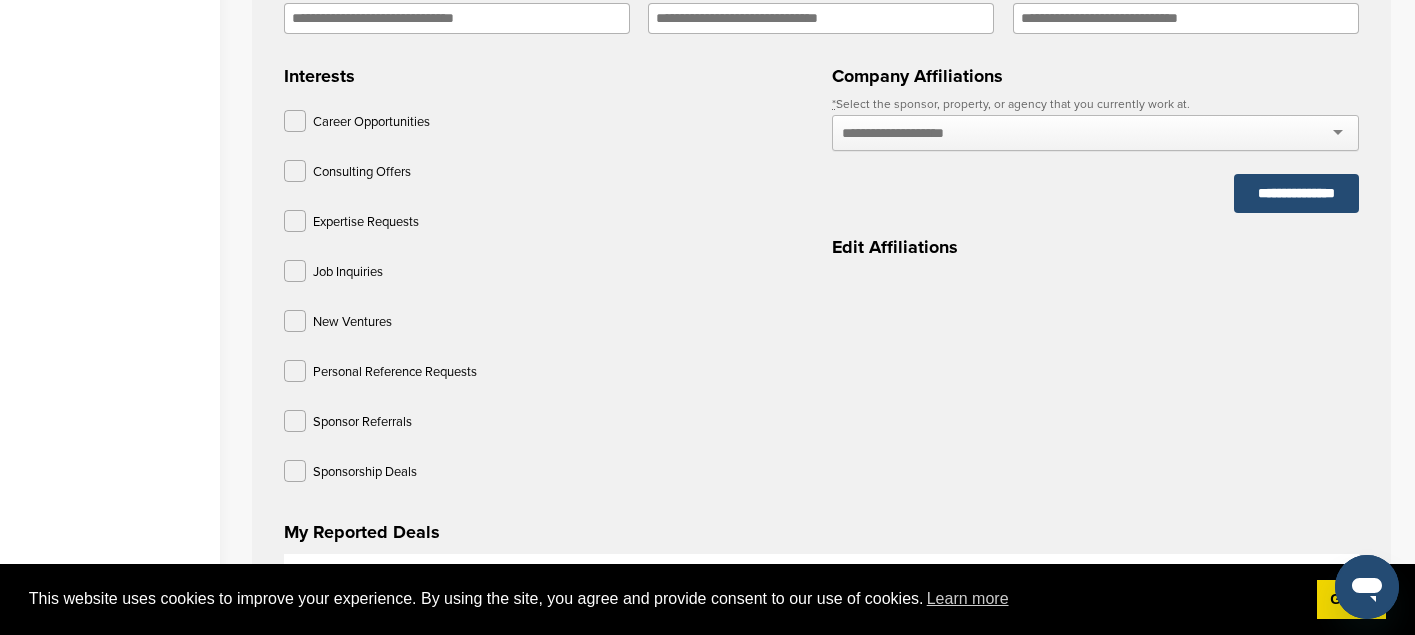 click on "Career Opportunities
Consulting Offers
Expertise Requests
Job Inquiries
New Ventures
Personal Reference Requests
Sponsor Referrals
Sponsorship Deals" at bounding box center (547, 300) 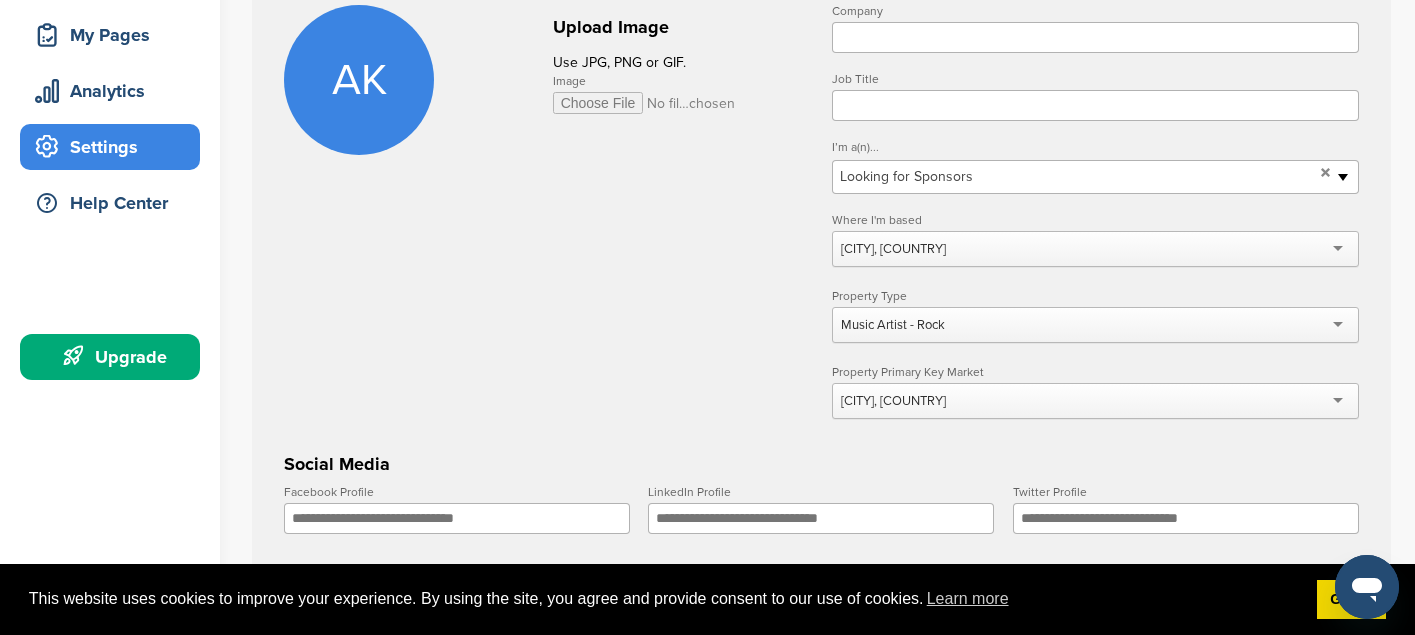 scroll, scrollTop: 200, scrollLeft: 0, axis: vertical 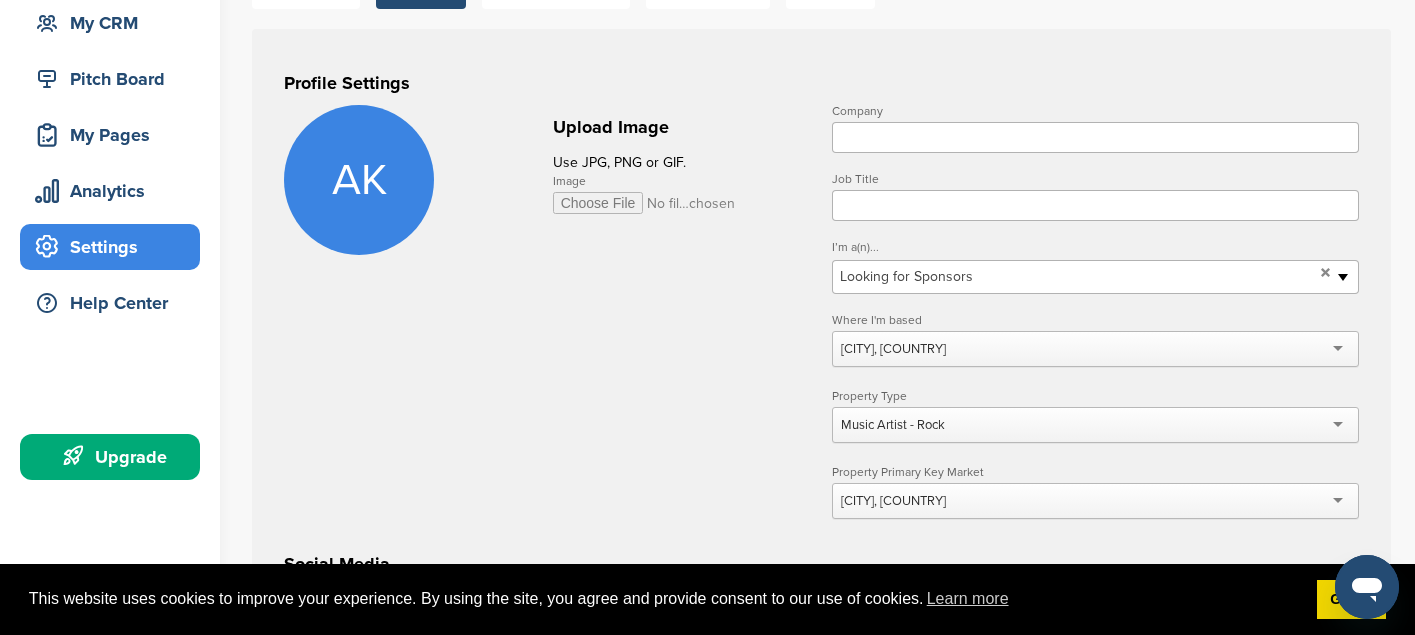 click on "[CITY], [COUNTRY]" at bounding box center [1095, 323] 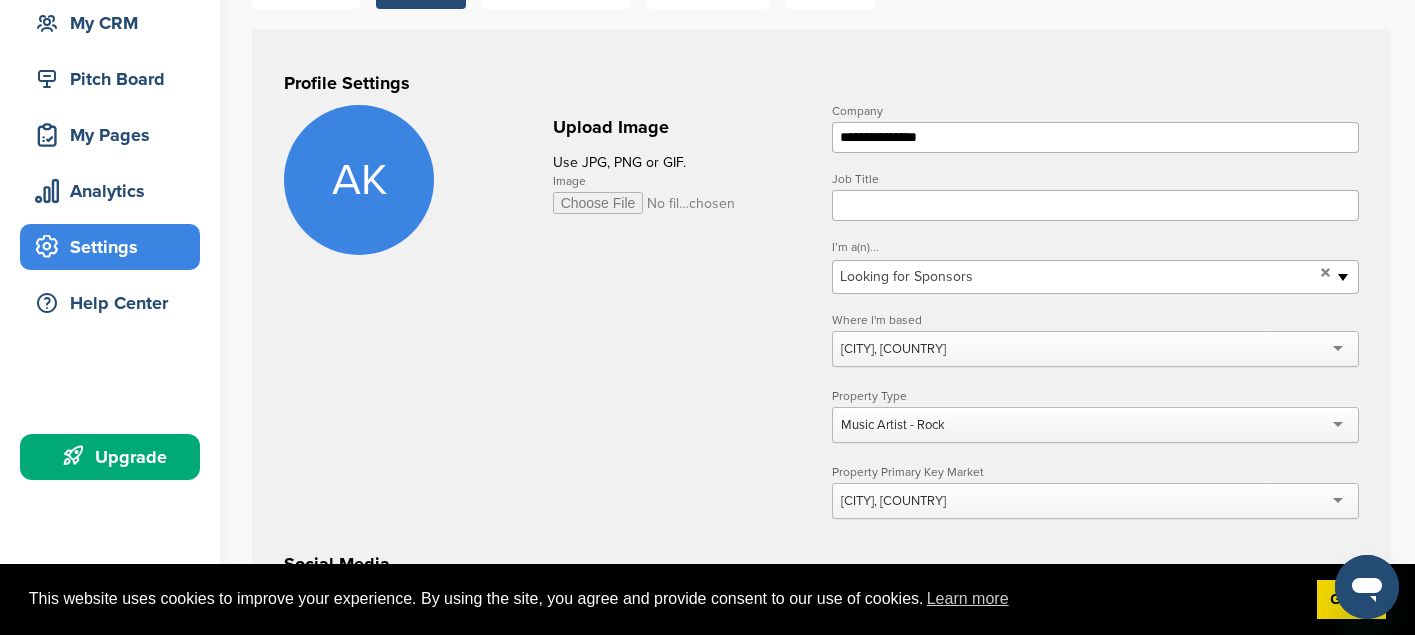 type on "**********" 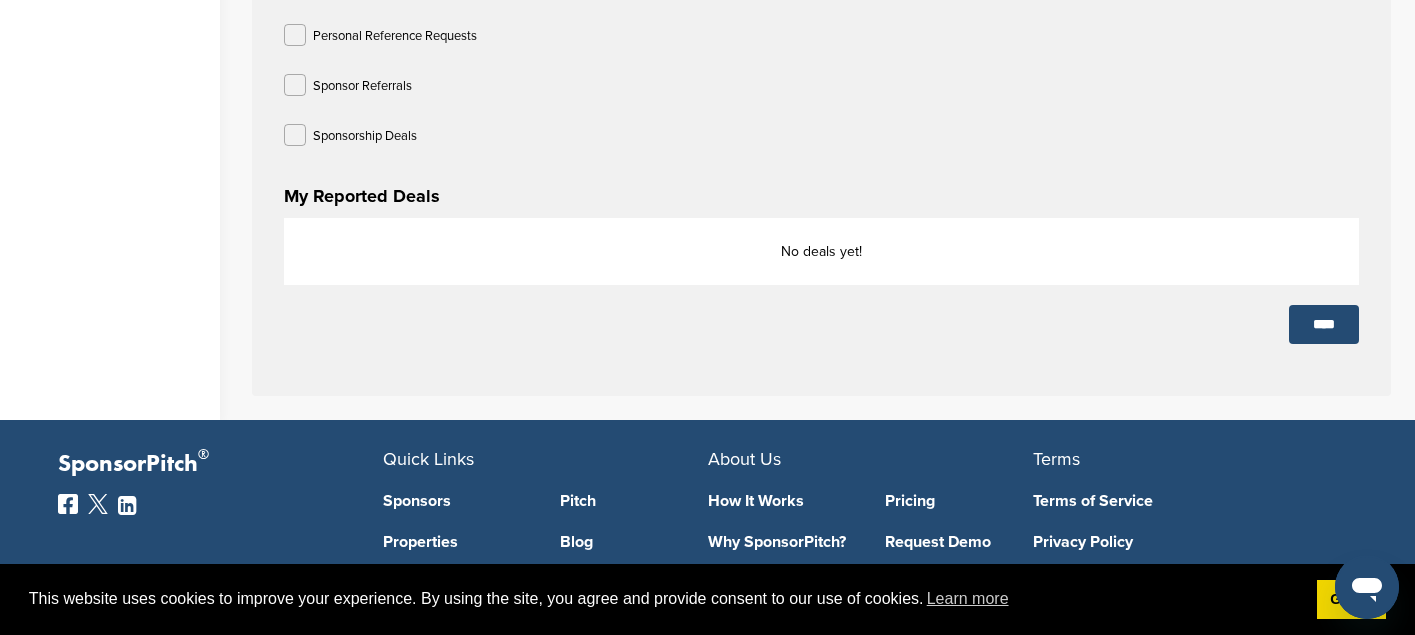 scroll, scrollTop: 1389, scrollLeft: 0, axis: vertical 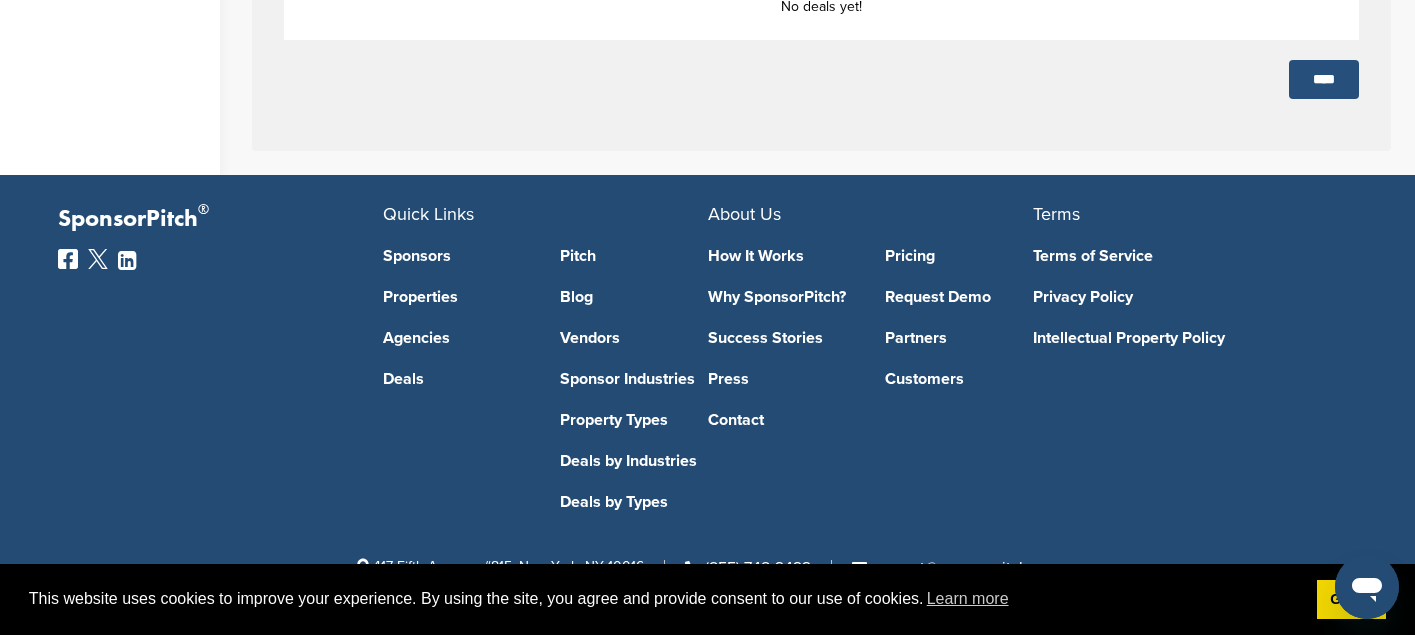click on "****" at bounding box center [1324, 79] 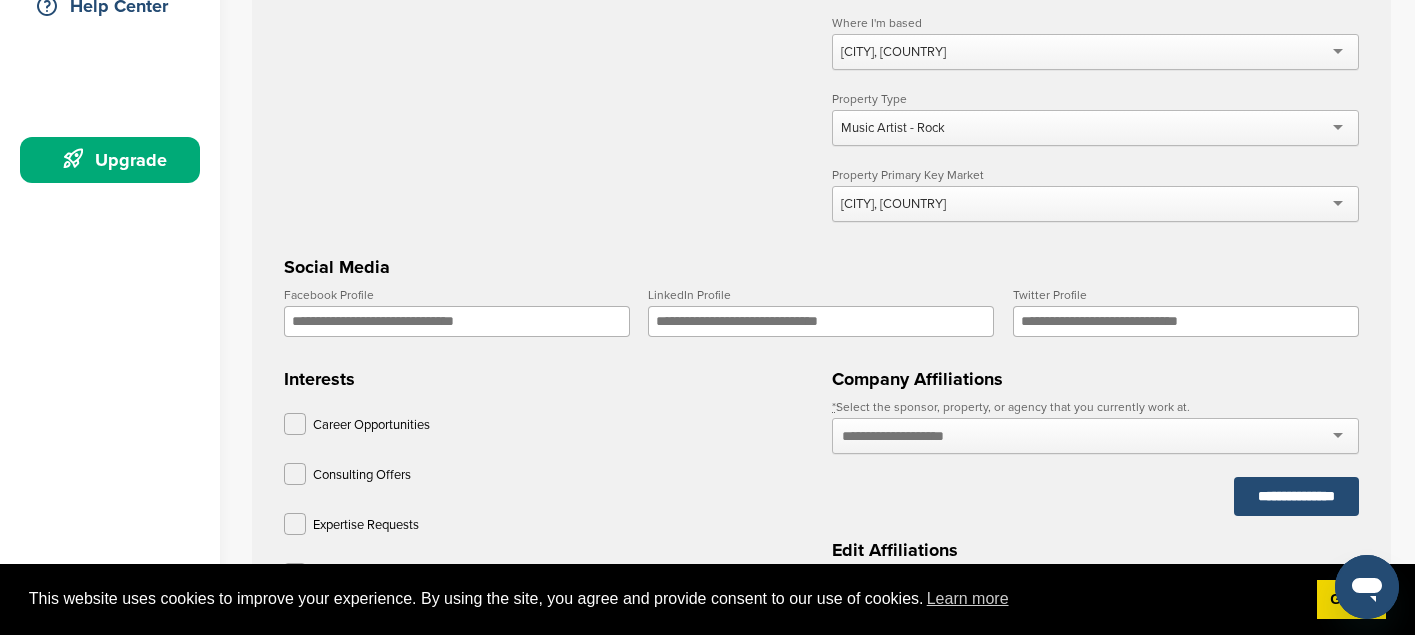 scroll, scrollTop: 489, scrollLeft: 0, axis: vertical 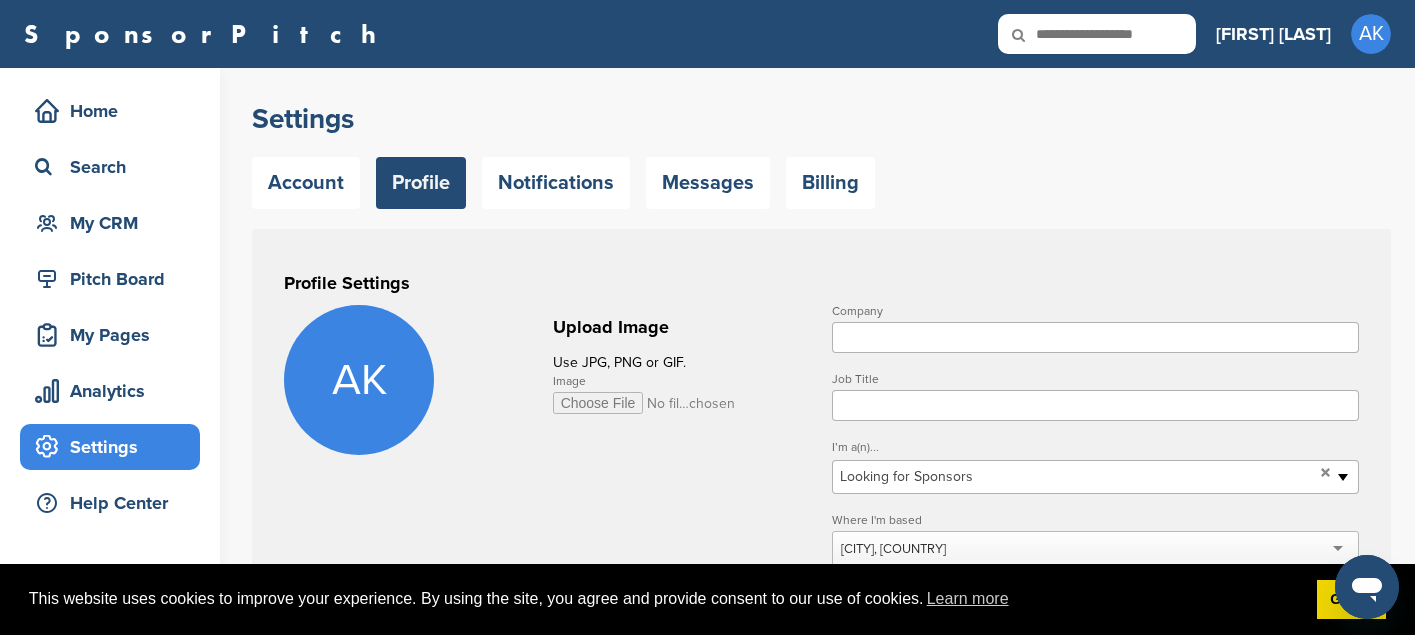 click on "**********" at bounding box center (821, 880) 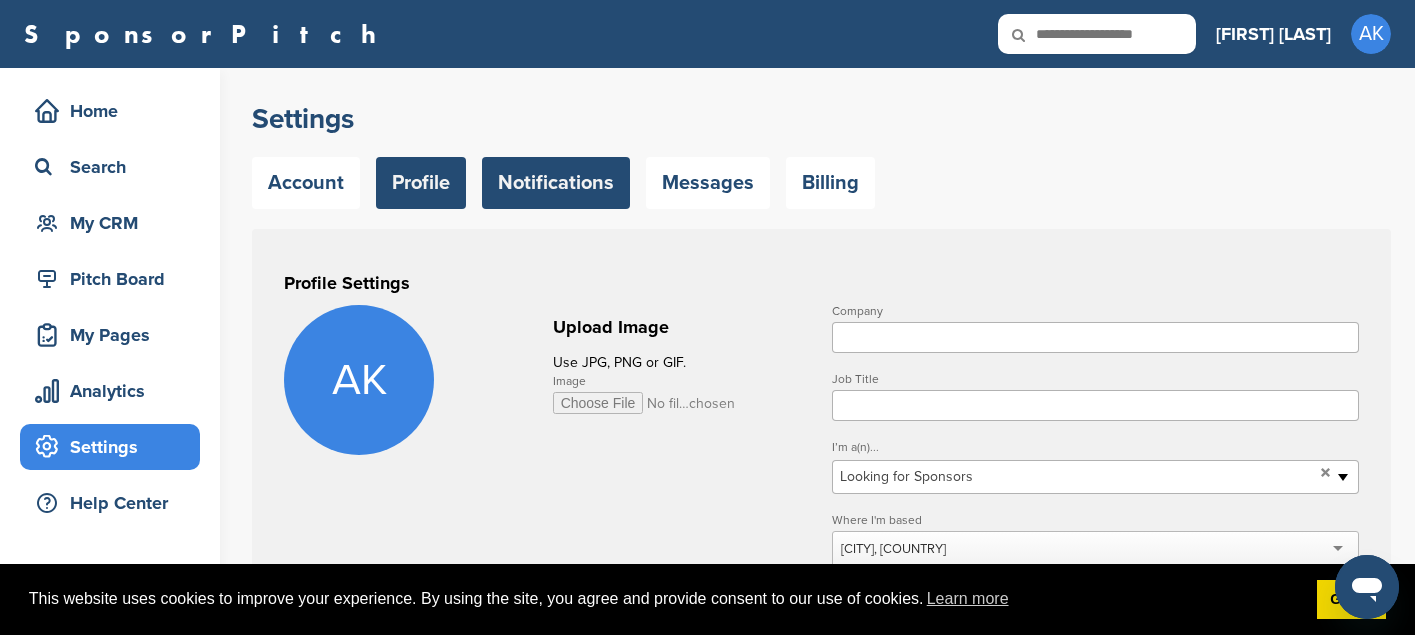 click on "Notifications" at bounding box center [556, 183] 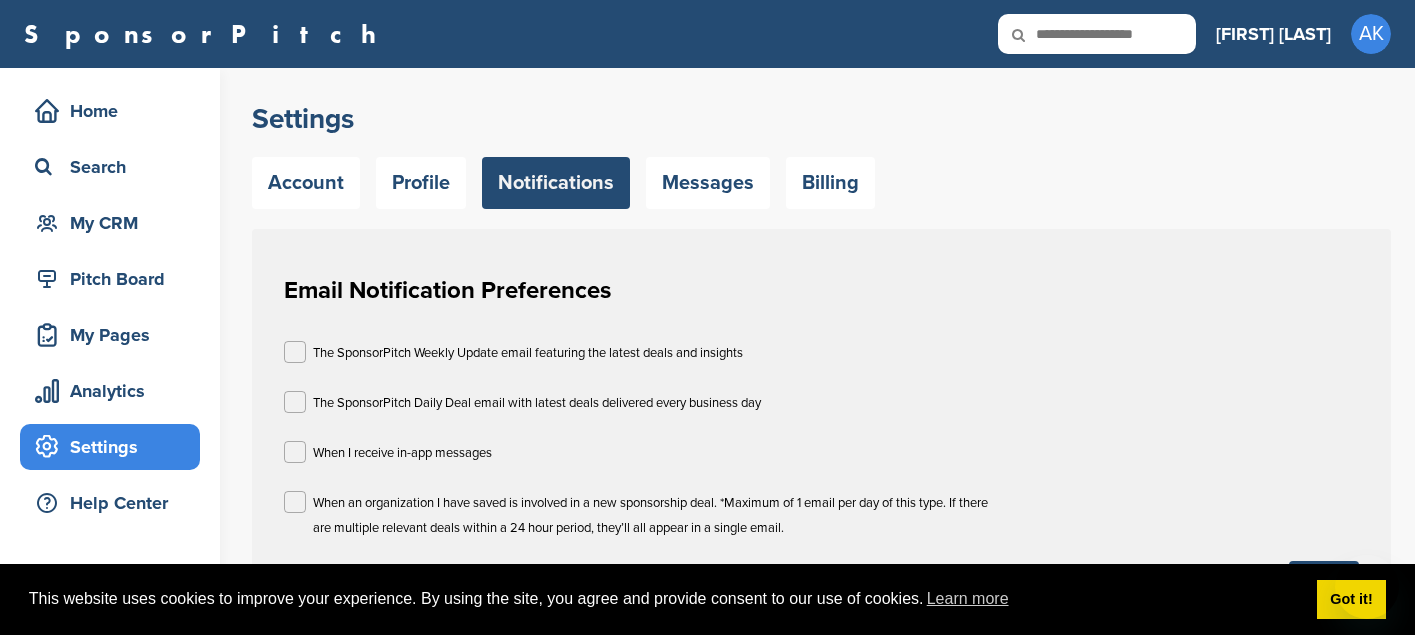 scroll, scrollTop: 0, scrollLeft: 0, axis: both 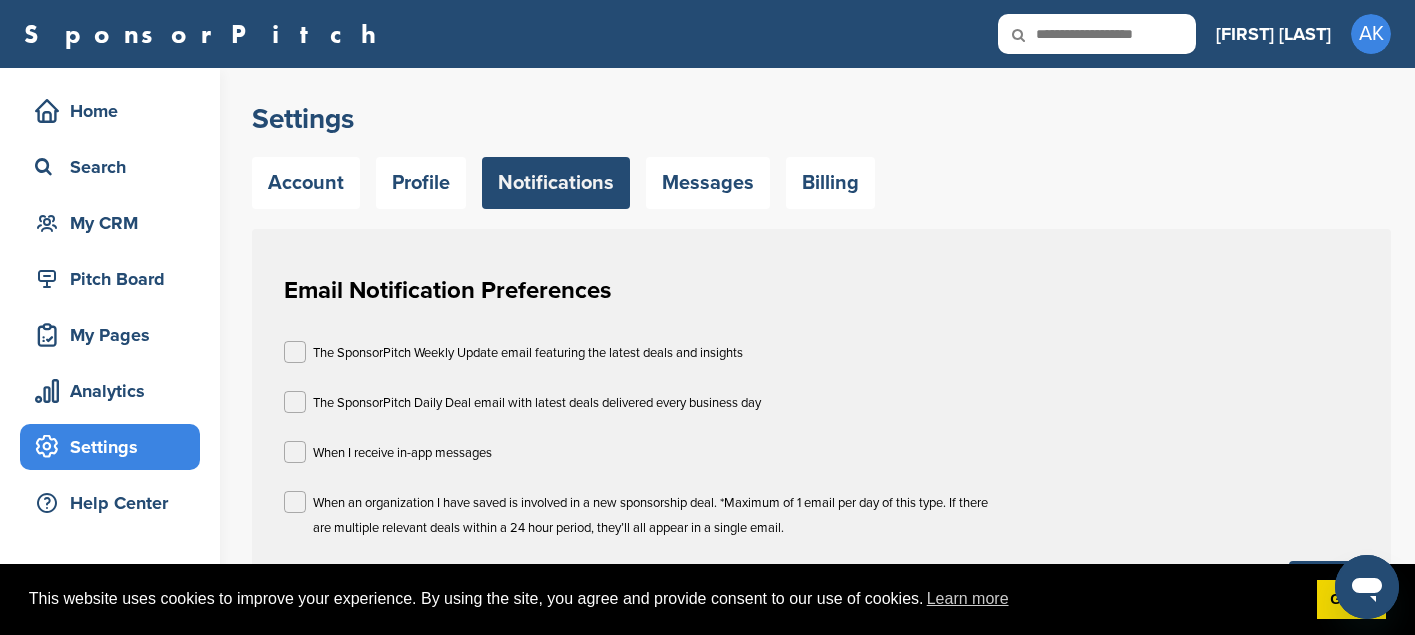 click on "Email Notification Preferences" at bounding box center [821, 291] 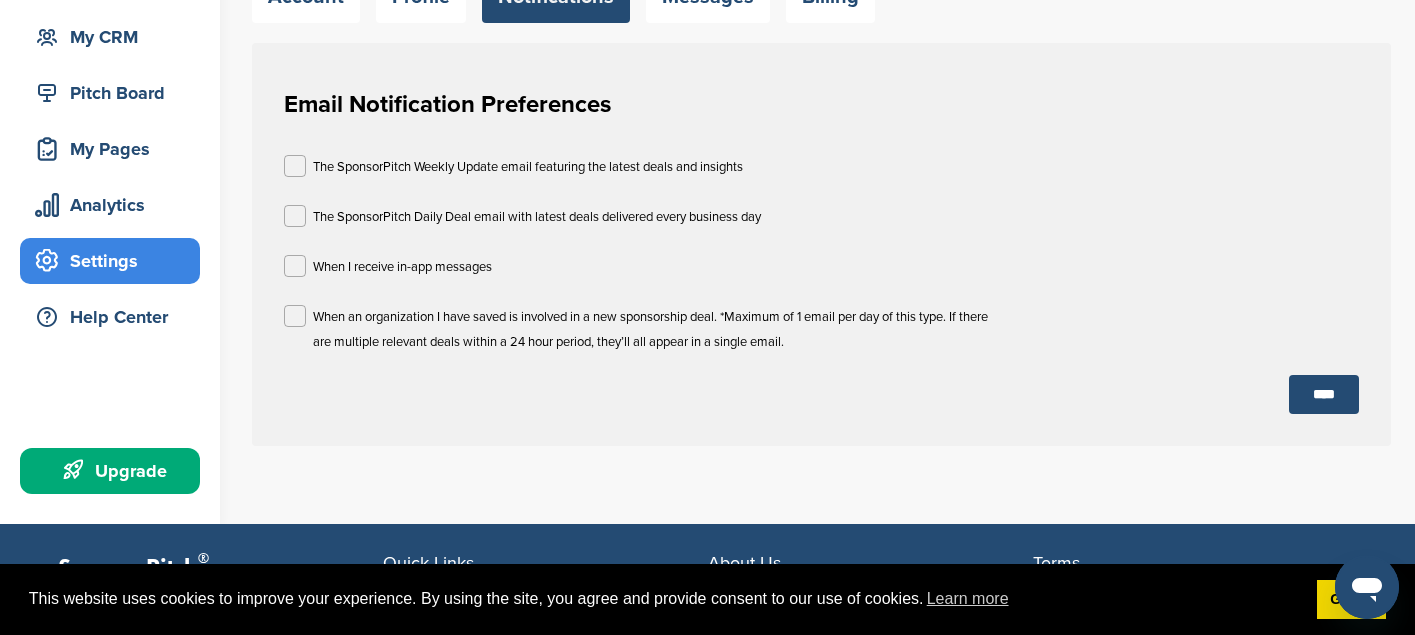 scroll, scrollTop: 200, scrollLeft: 0, axis: vertical 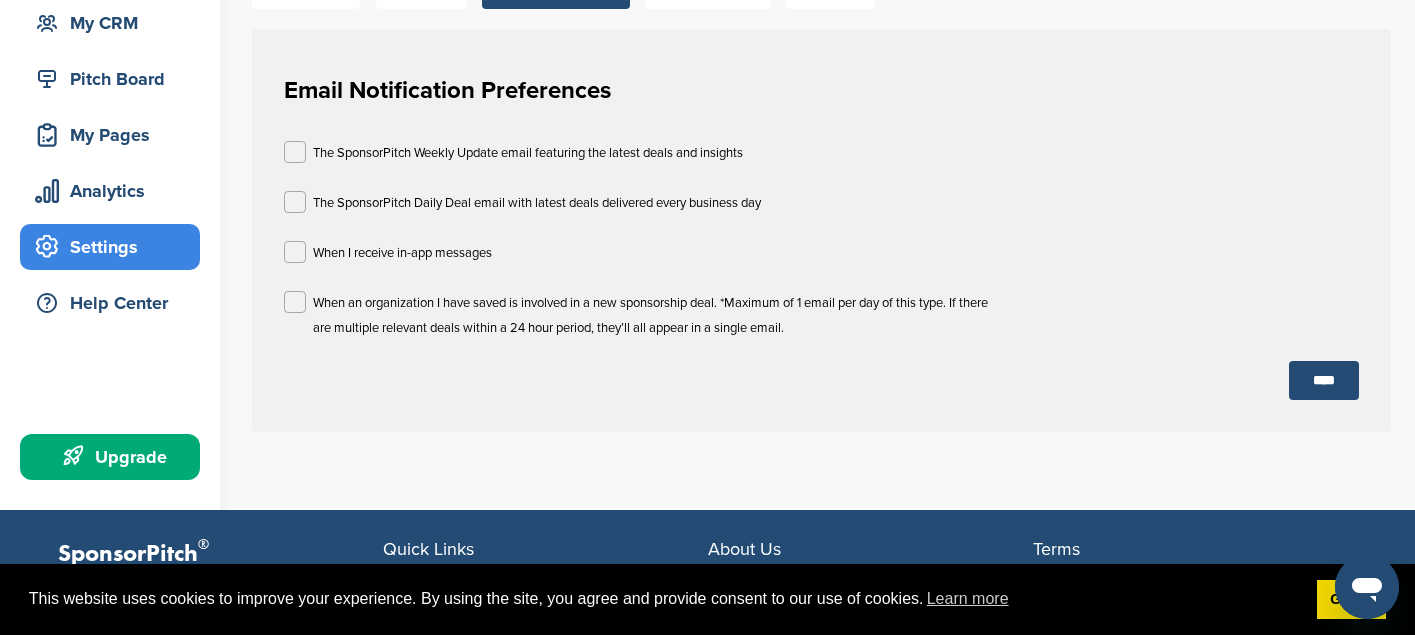 click on "When I receive in-app messages" at bounding box center (402, 253) 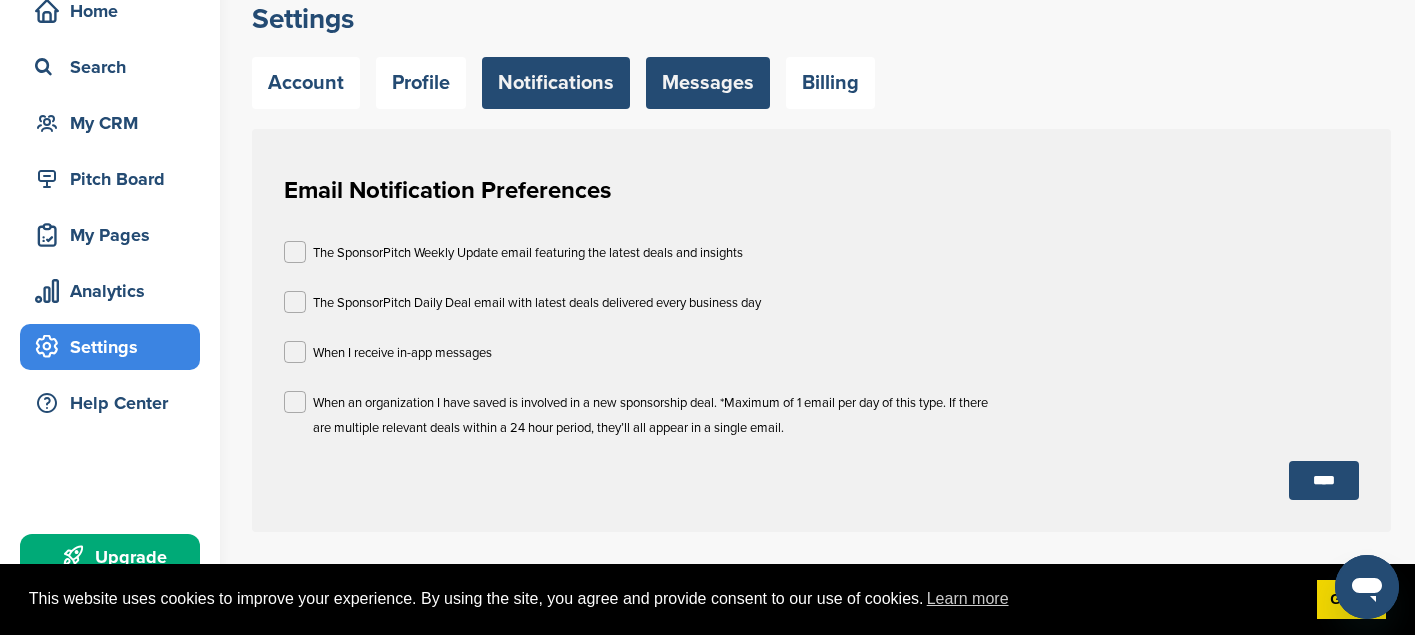 click on "Messages" at bounding box center (708, 83) 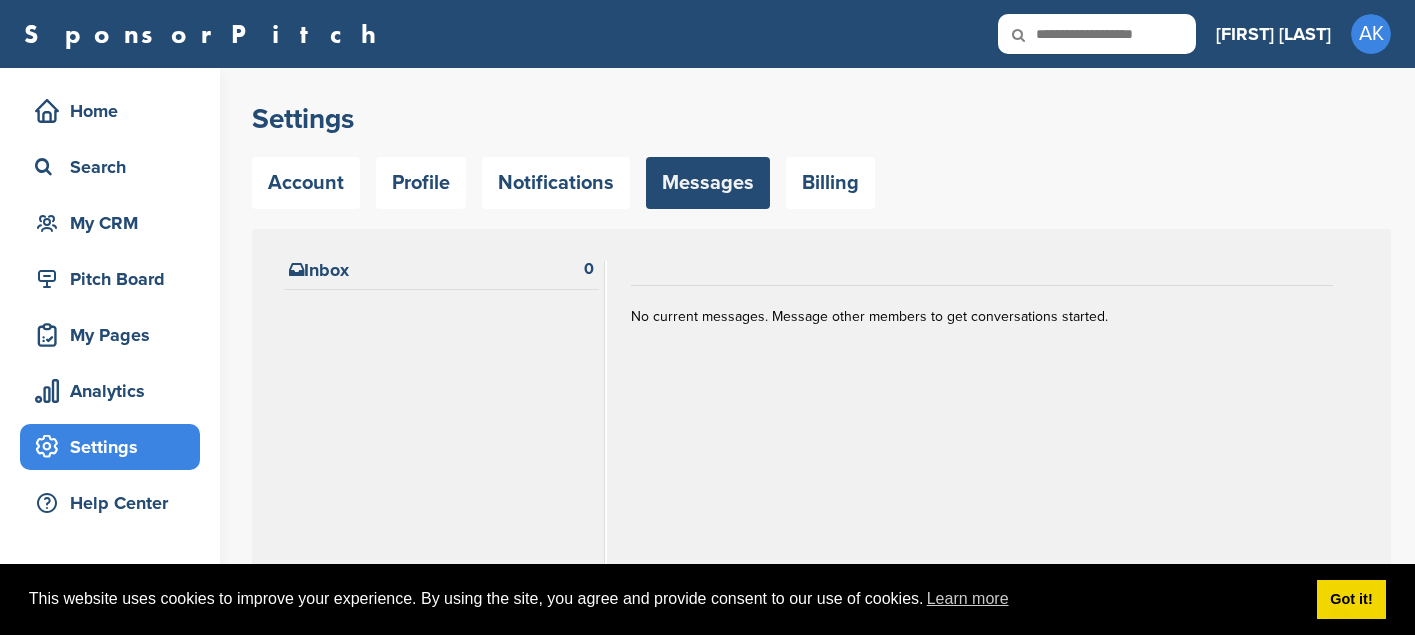 scroll, scrollTop: 0, scrollLeft: 0, axis: both 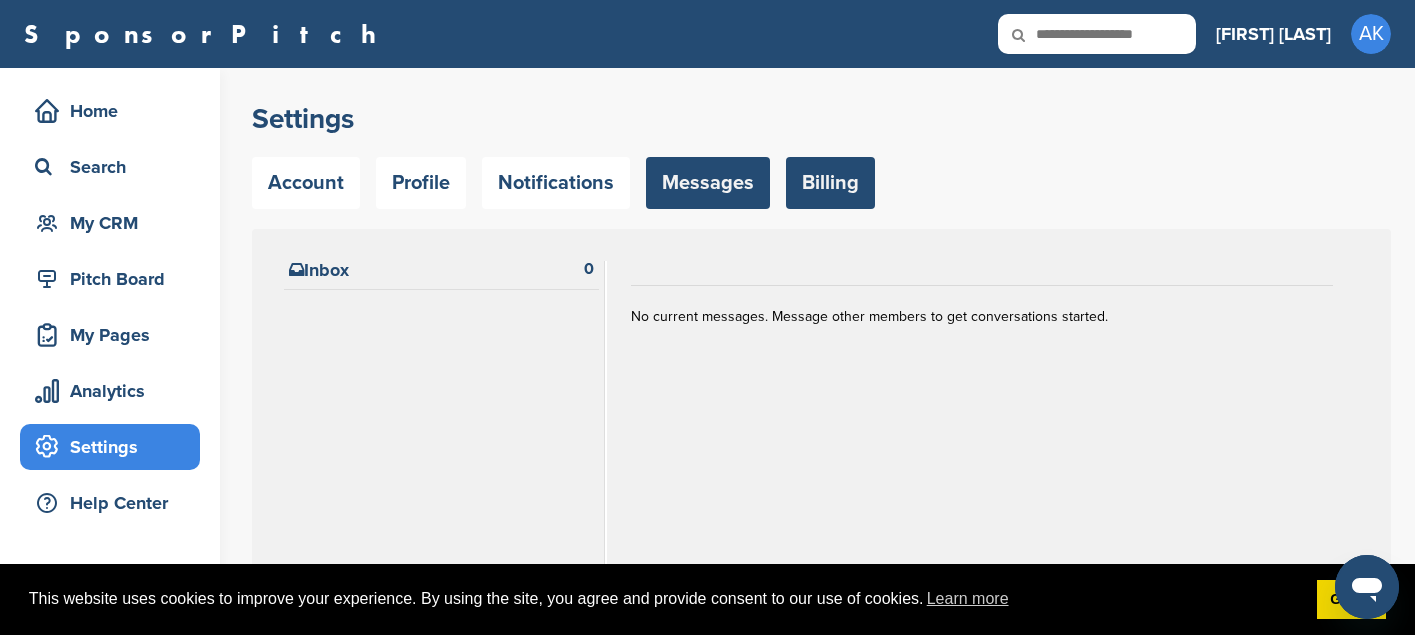 click on "Billing" at bounding box center (830, 183) 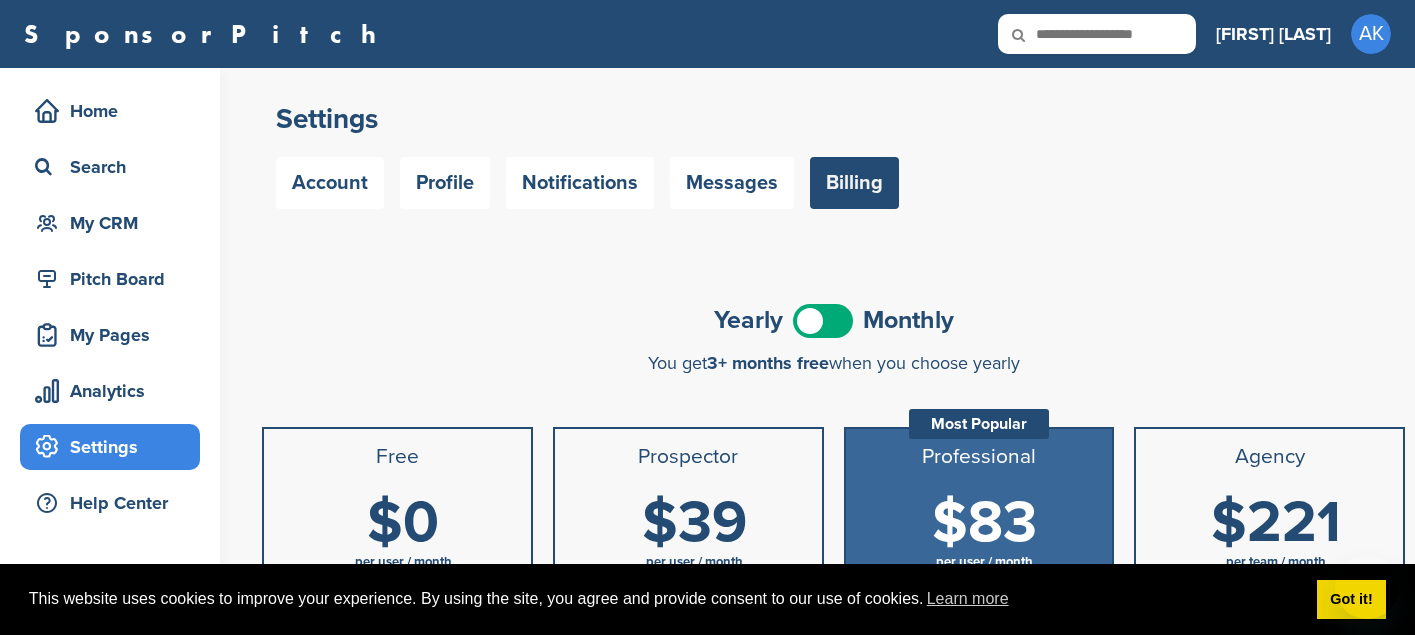 scroll, scrollTop: 0, scrollLeft: 0, axis: both 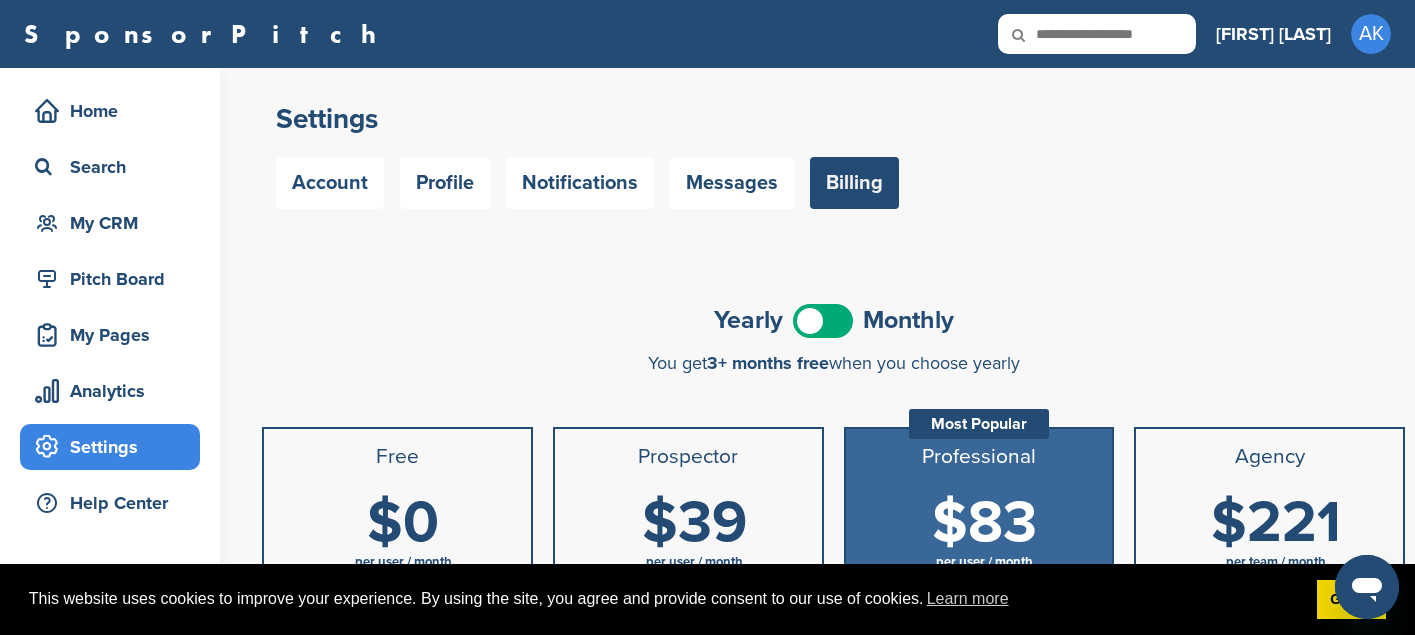click on "Account" at bounding box center [330, 183] 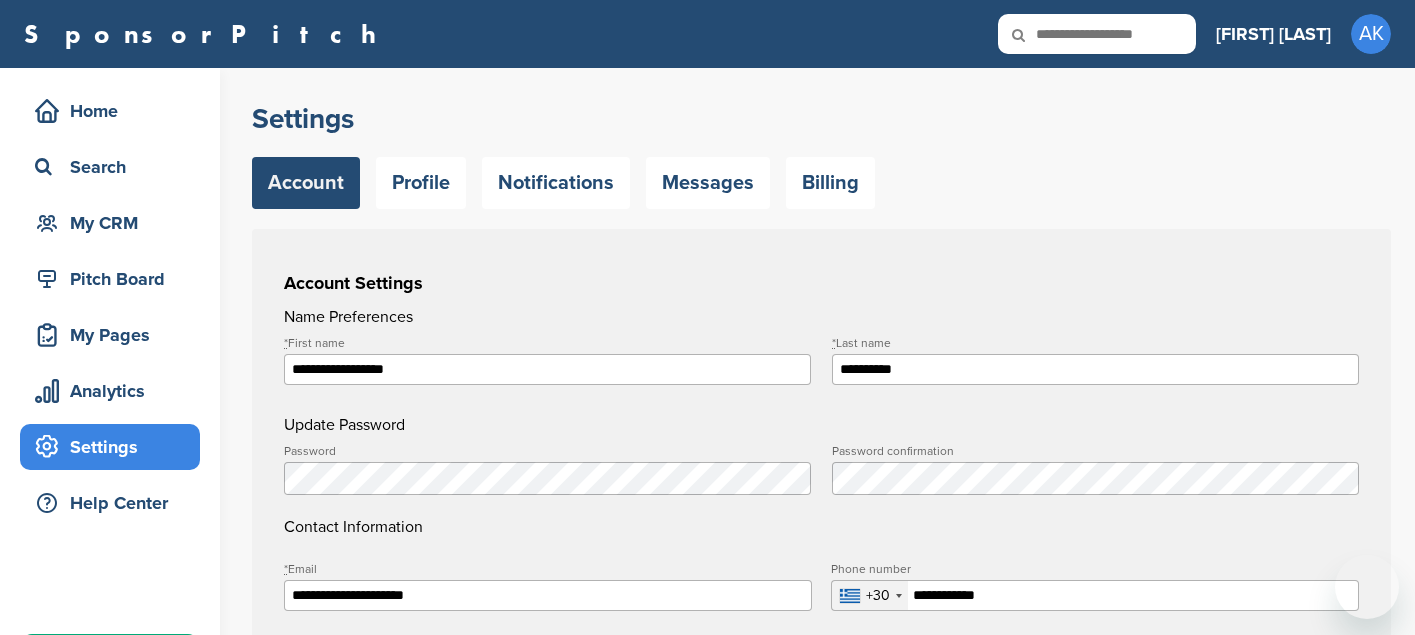 scroll, scrollTop: 0, scrollLeft: 0, axis: both 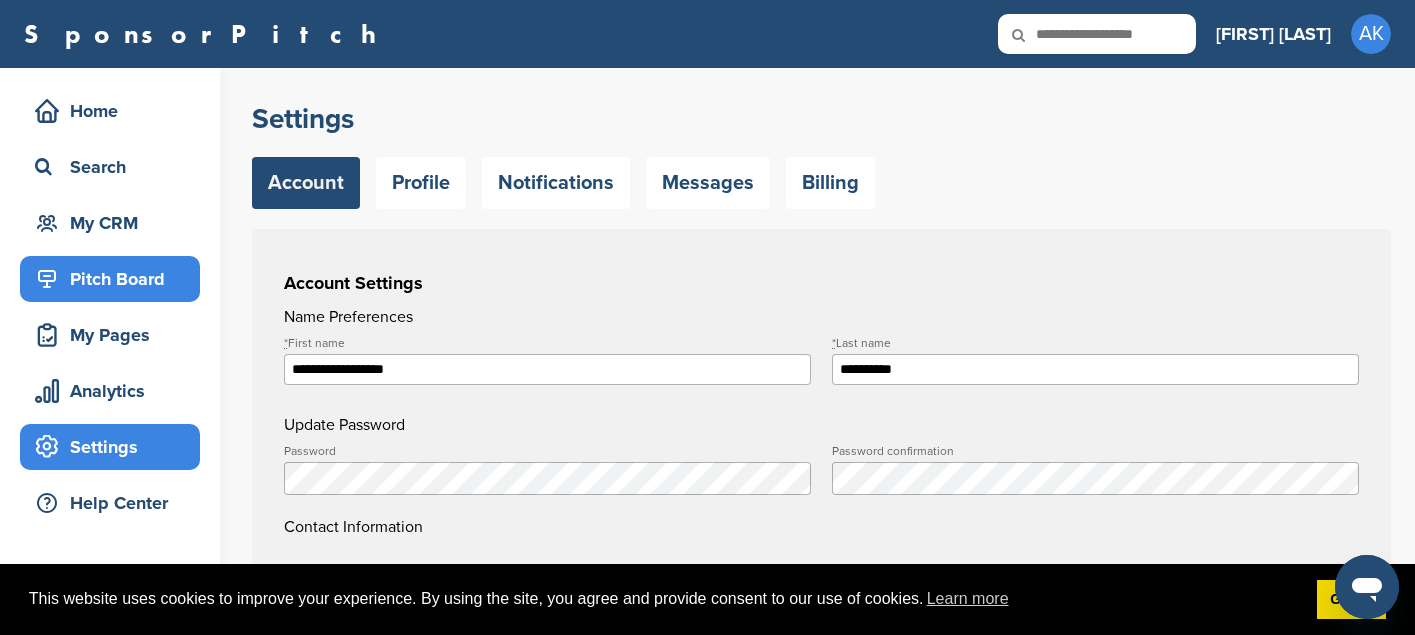 click on "Pitch Board" at bounding box center [115, 279] 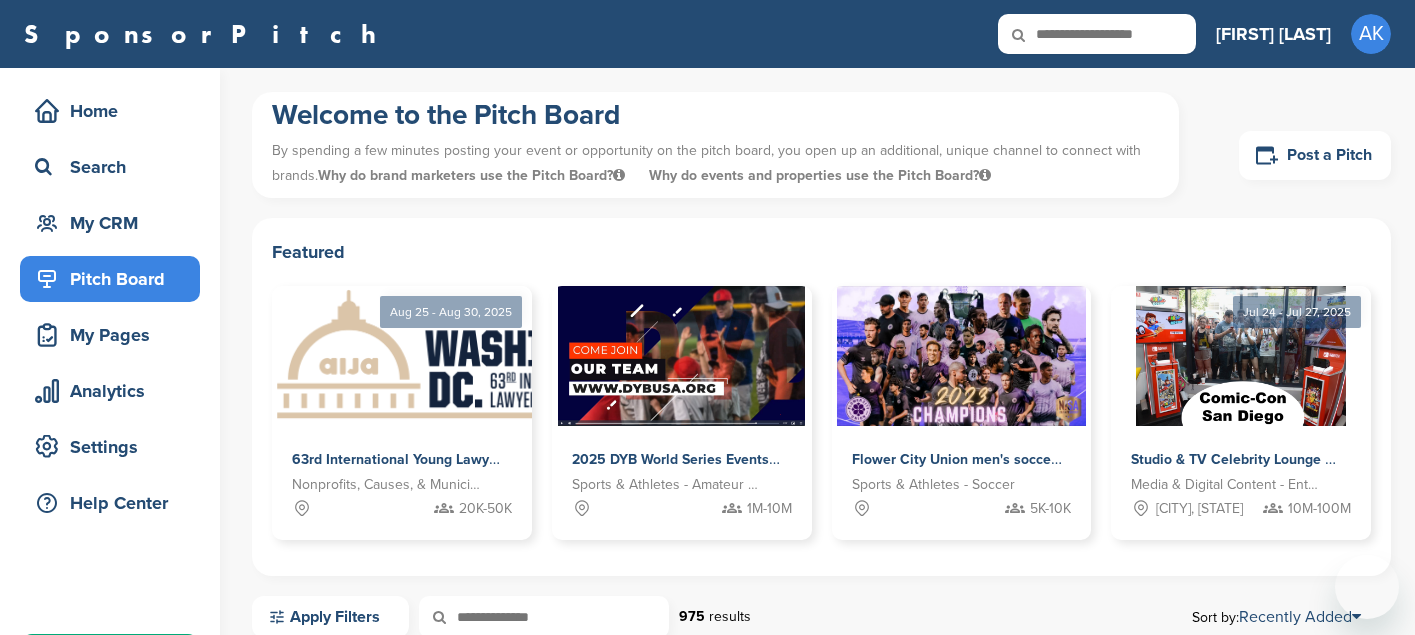 scroll, scrollTop: 0, scrollLeft: 0, axis: both 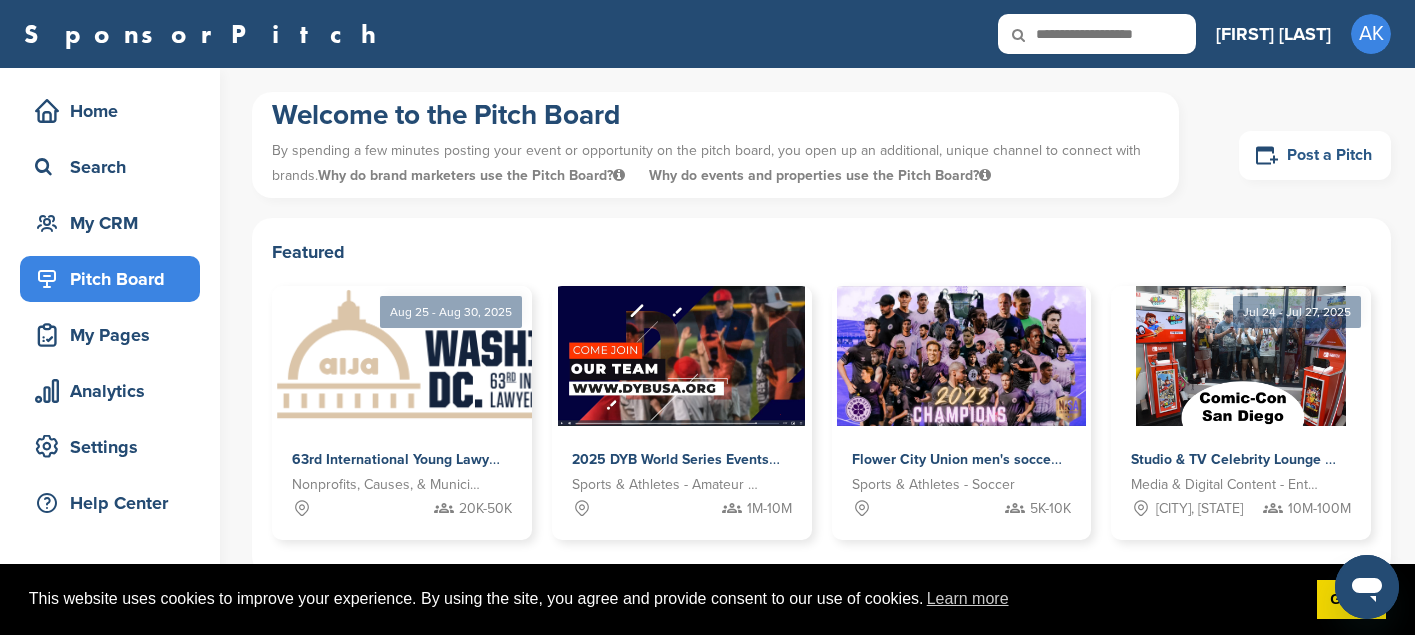 click on "Post a Pitch" at bounding box center [1315, 155] 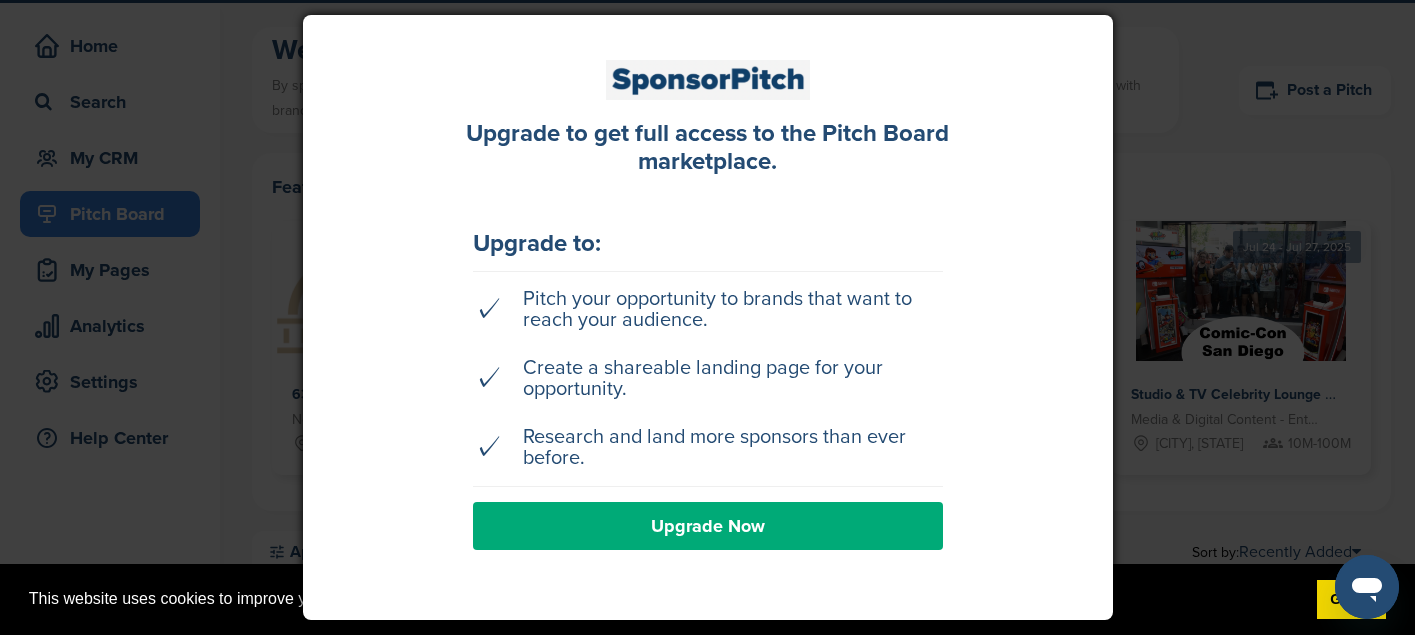 scroll, scrollTop: 100, scrollLeft: 0, axis: vertical 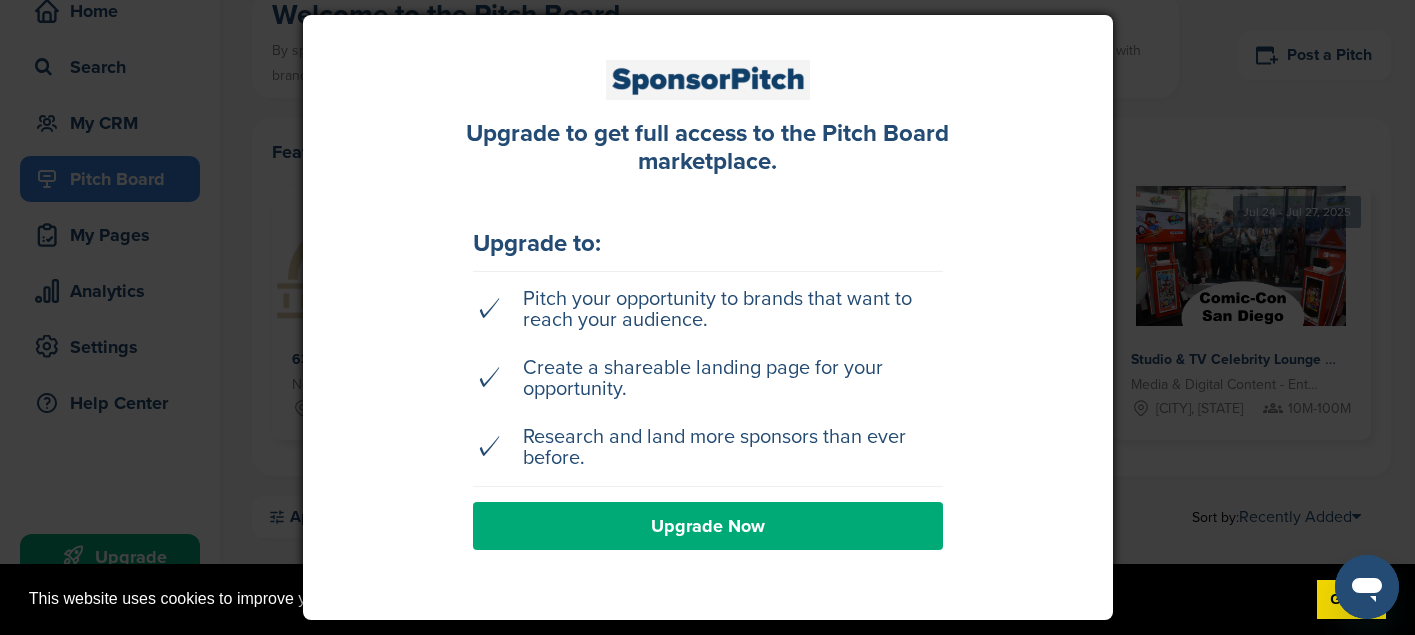 click at bounding box center [707, 317] 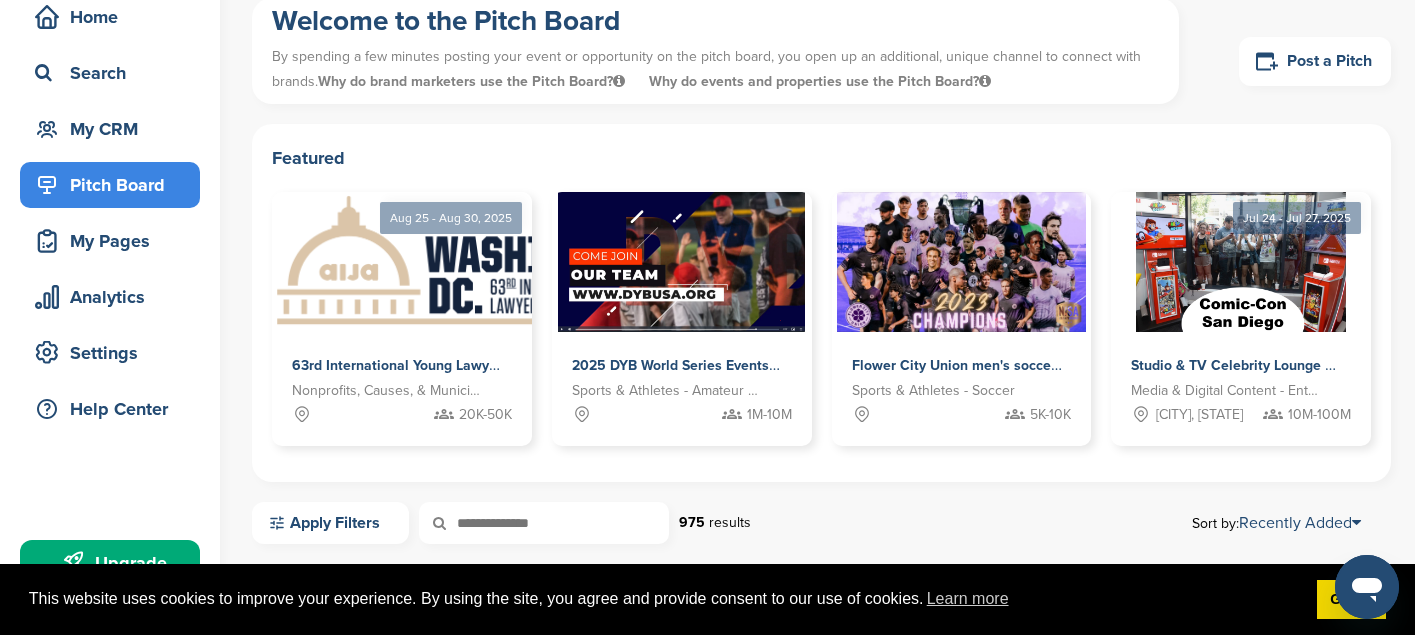 scroll, scrollTop: 0, scrollLeft: 0, axis: both 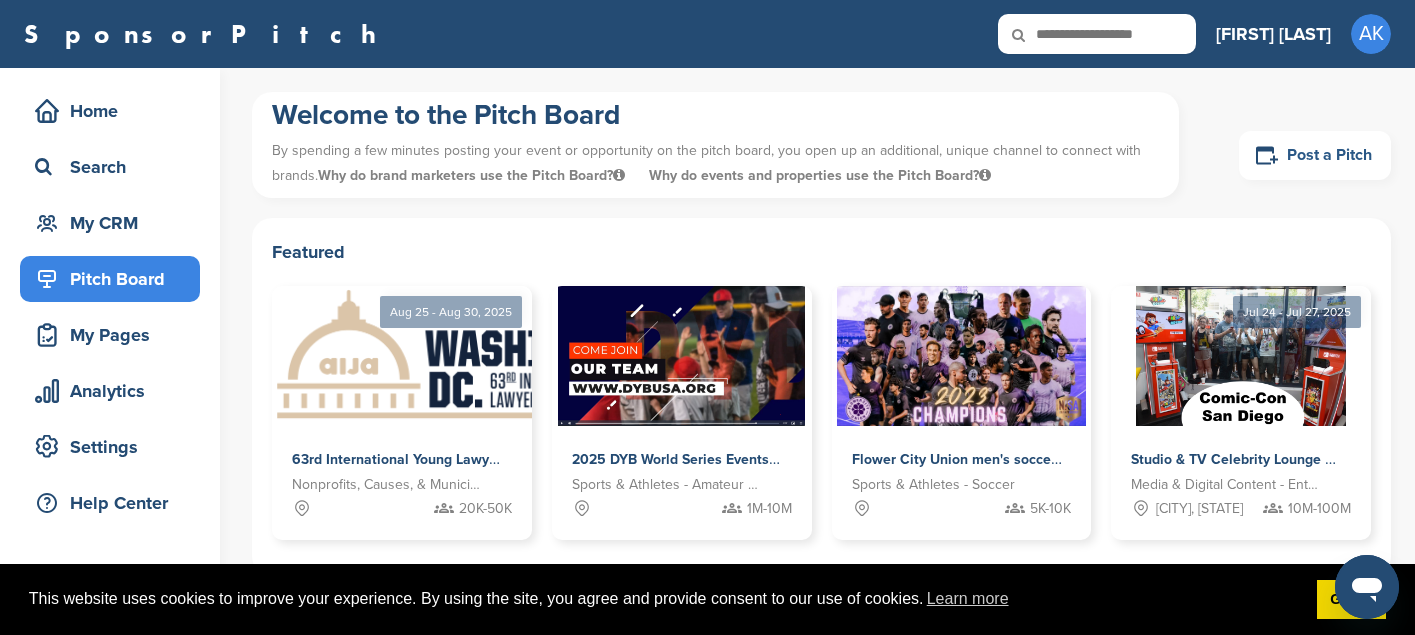 click on "Post a Pitch" at bounding box center [1315, 155] 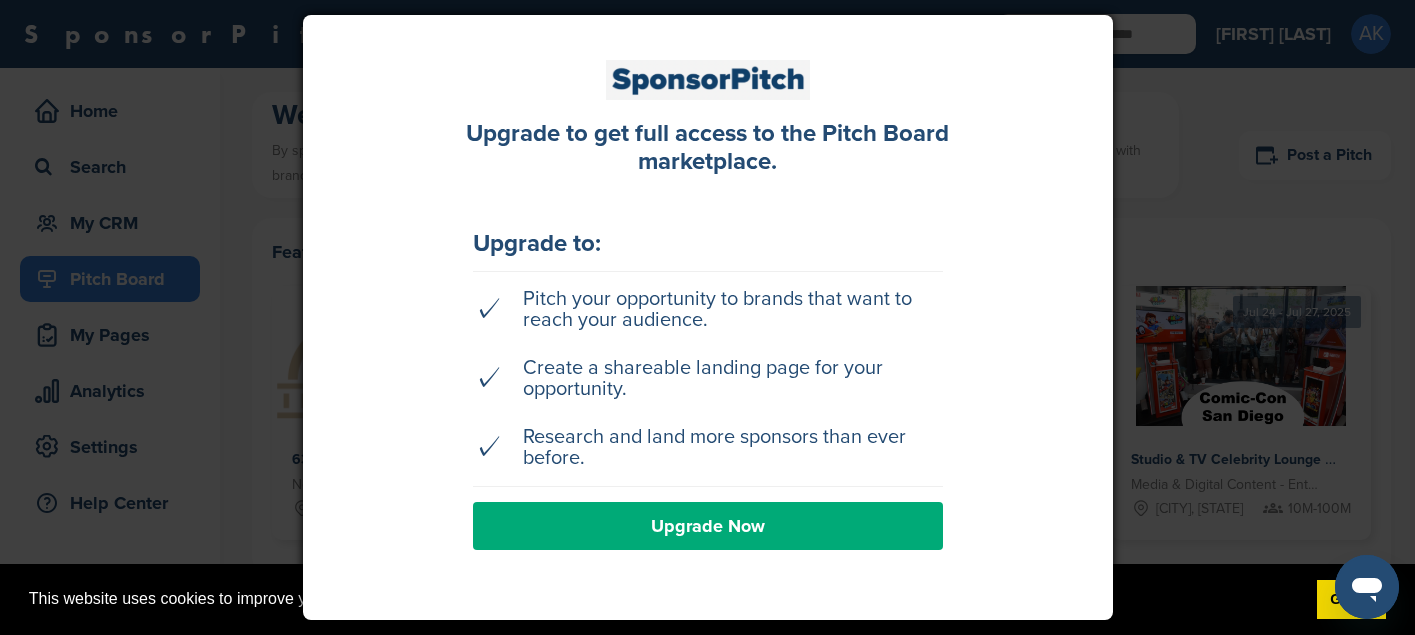 click at bounding box center (707, 317) 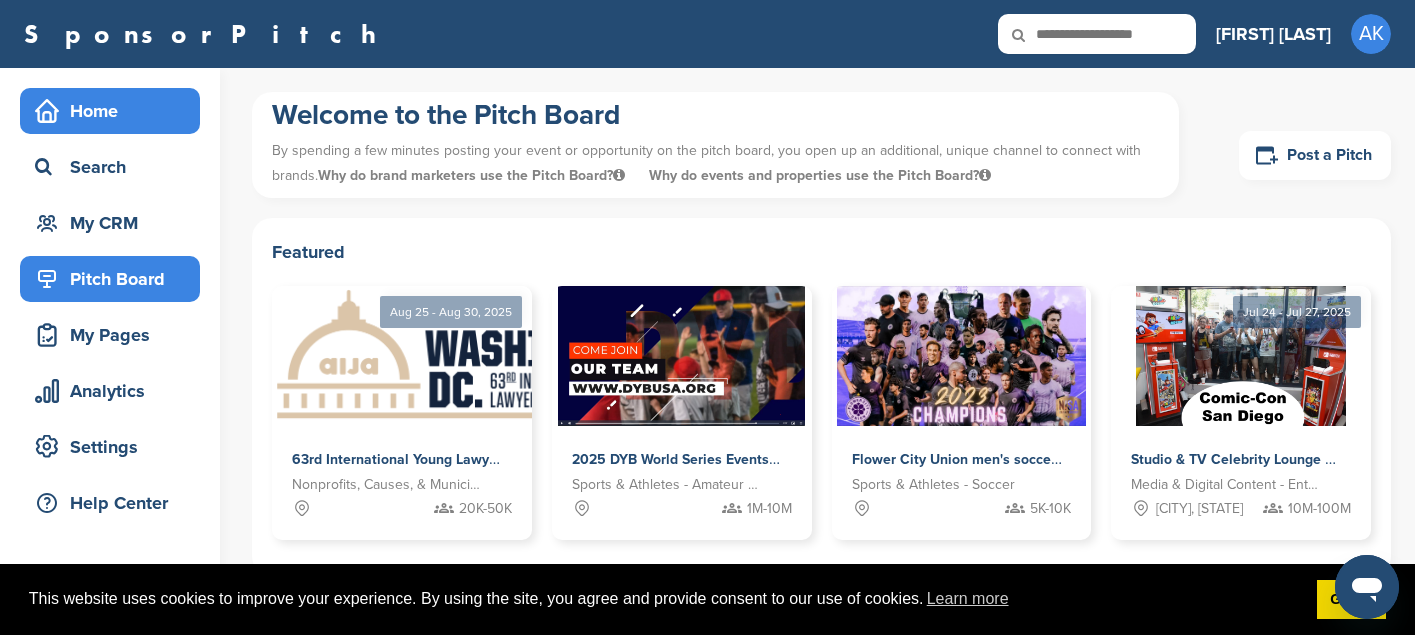 click on "Home" at bounding box center [115, 111] 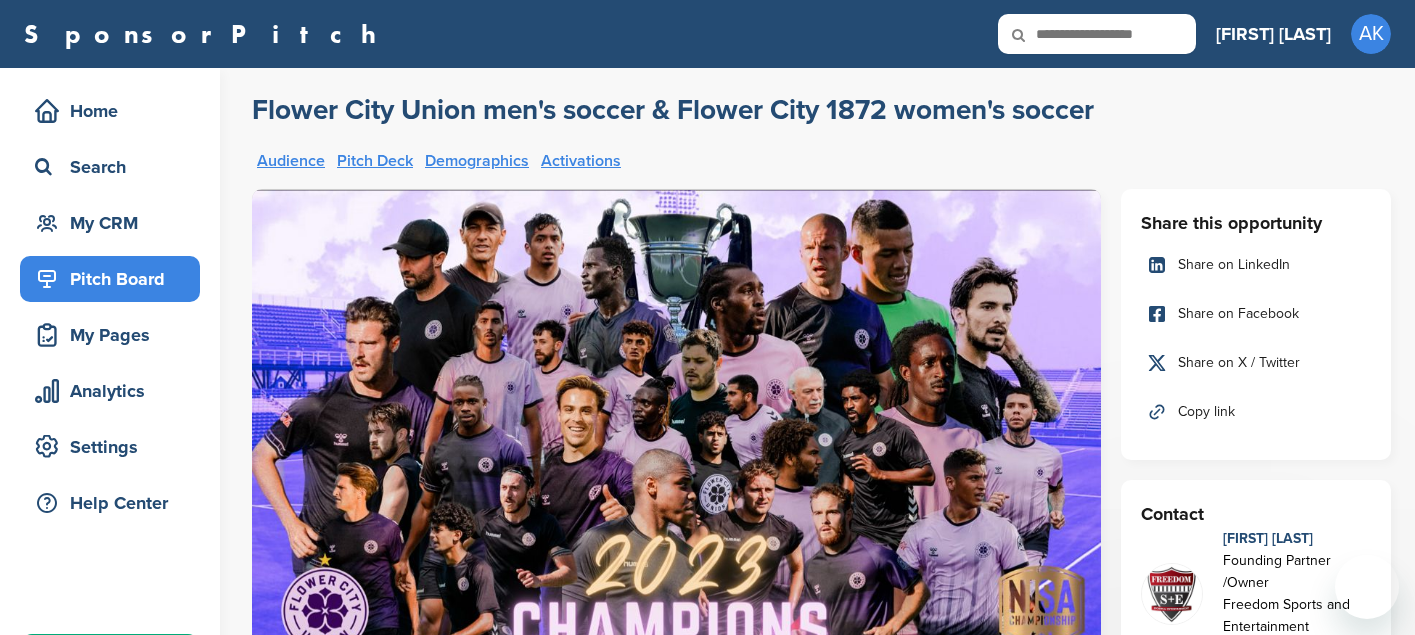 scroll, scrollTop: 0, scrollLeft: 0, axis: both 